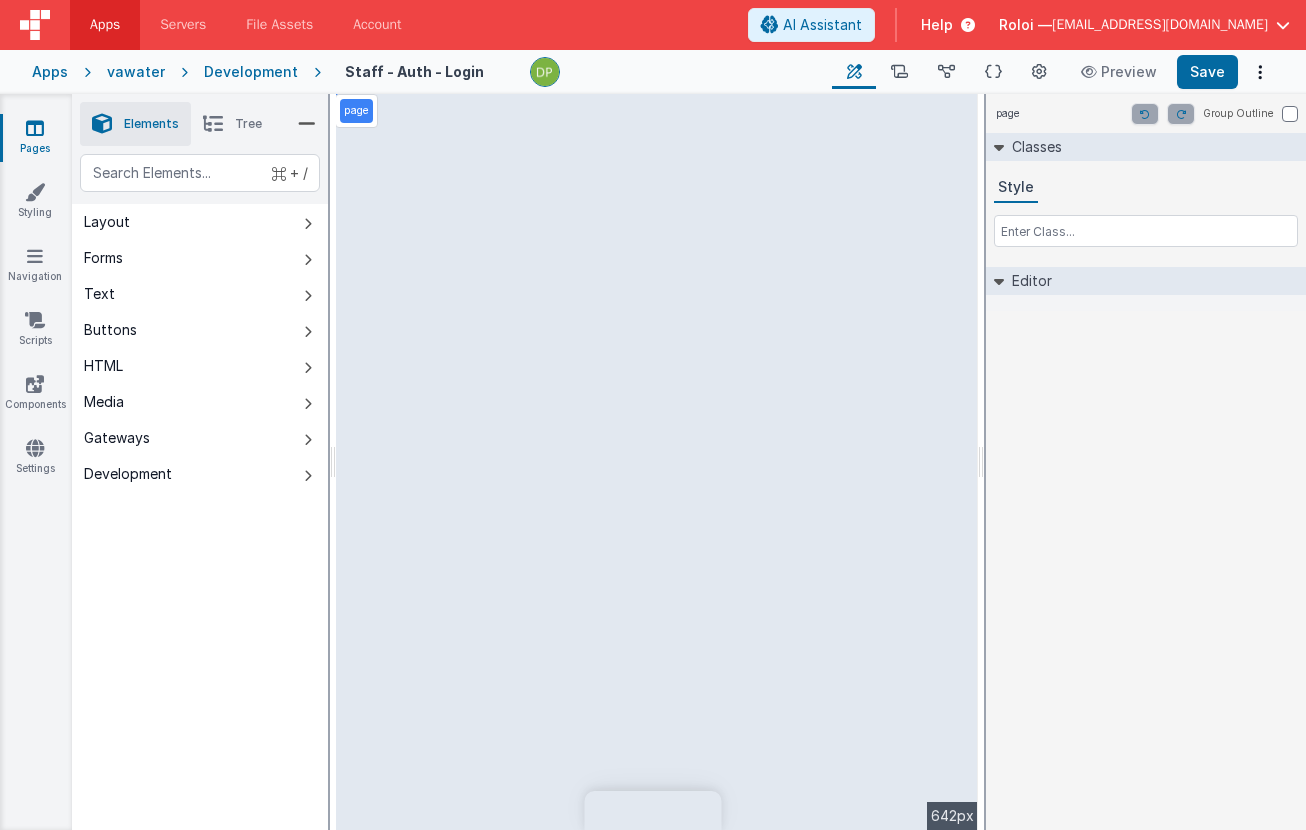 scroll, scrollTop: 0, scrollLeft: 0, axis: both 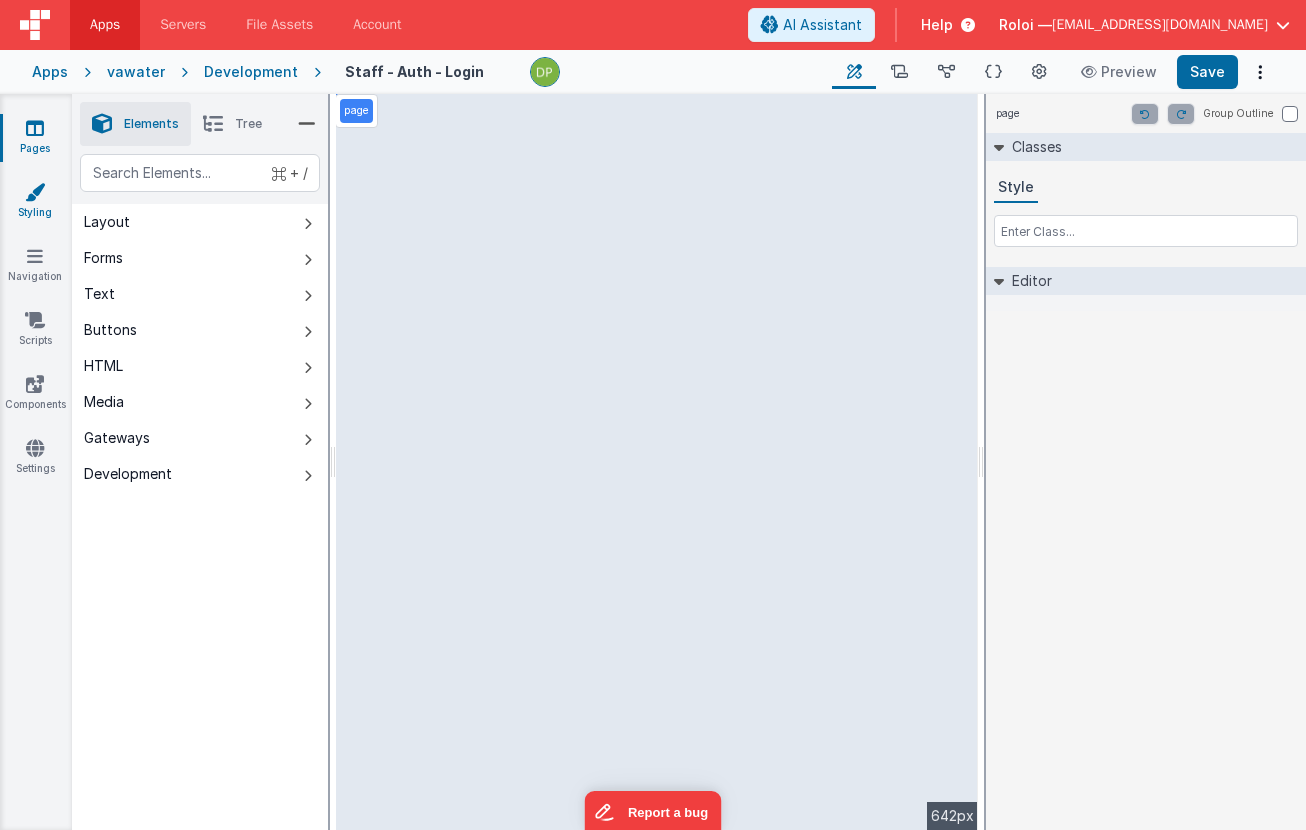 click at bounding box center (35, 192) 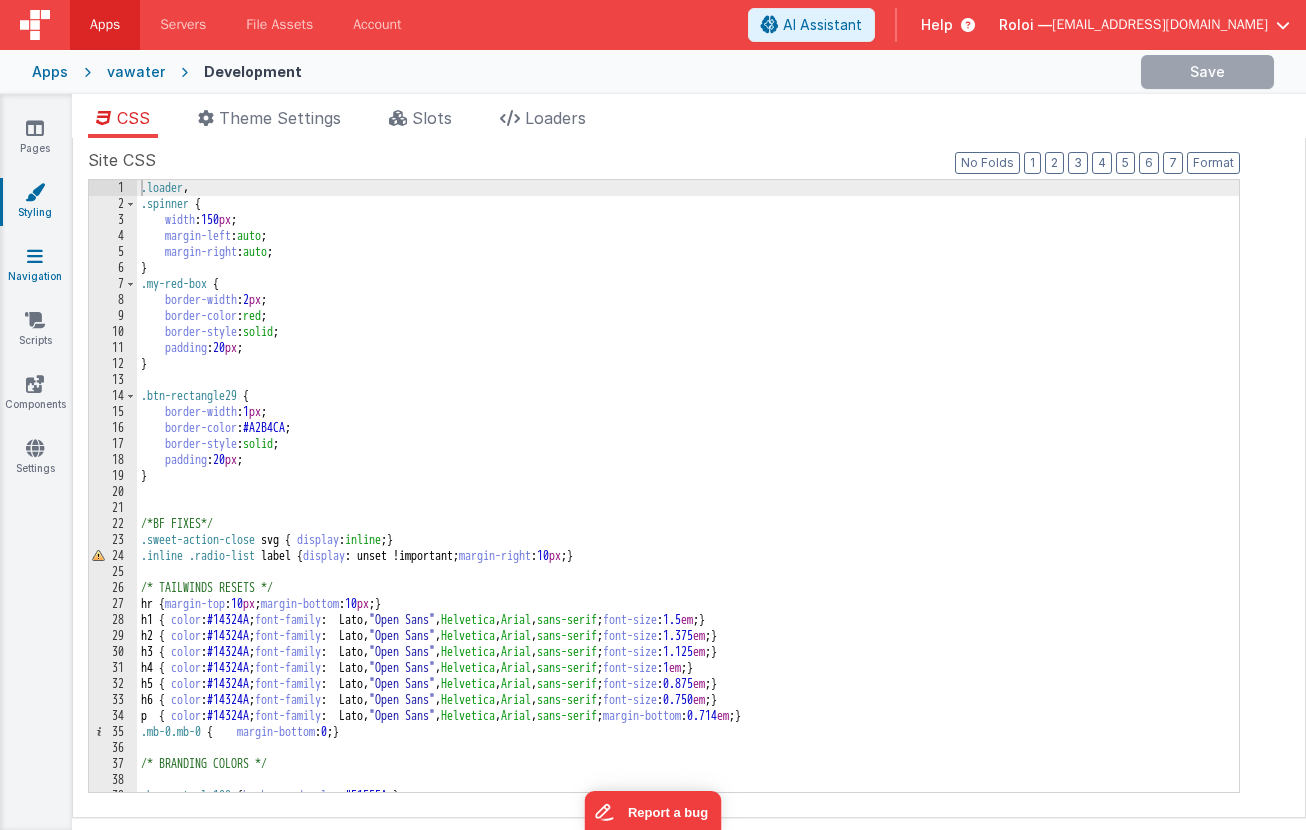 click at bounding box center [35, 256] 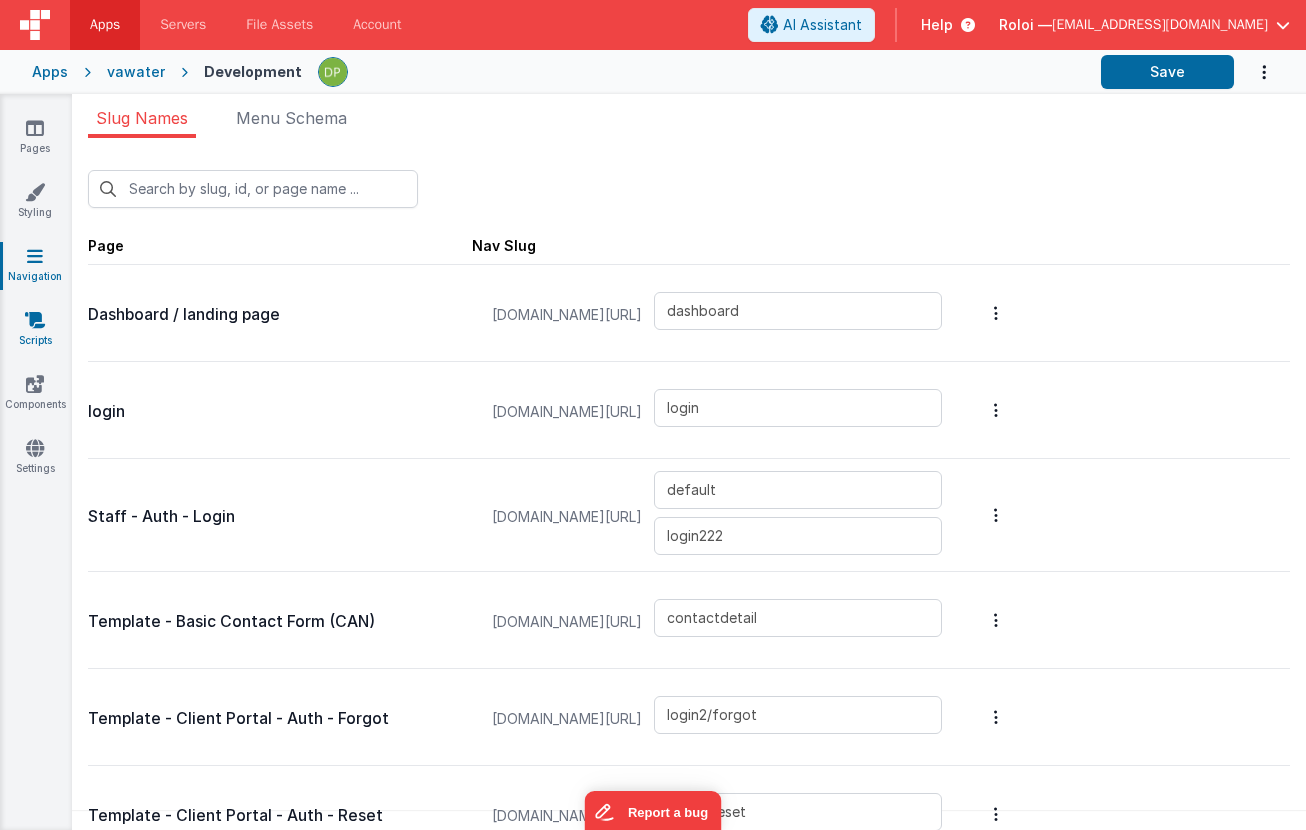 click on "Scripts" at bounding box center [35, 330] 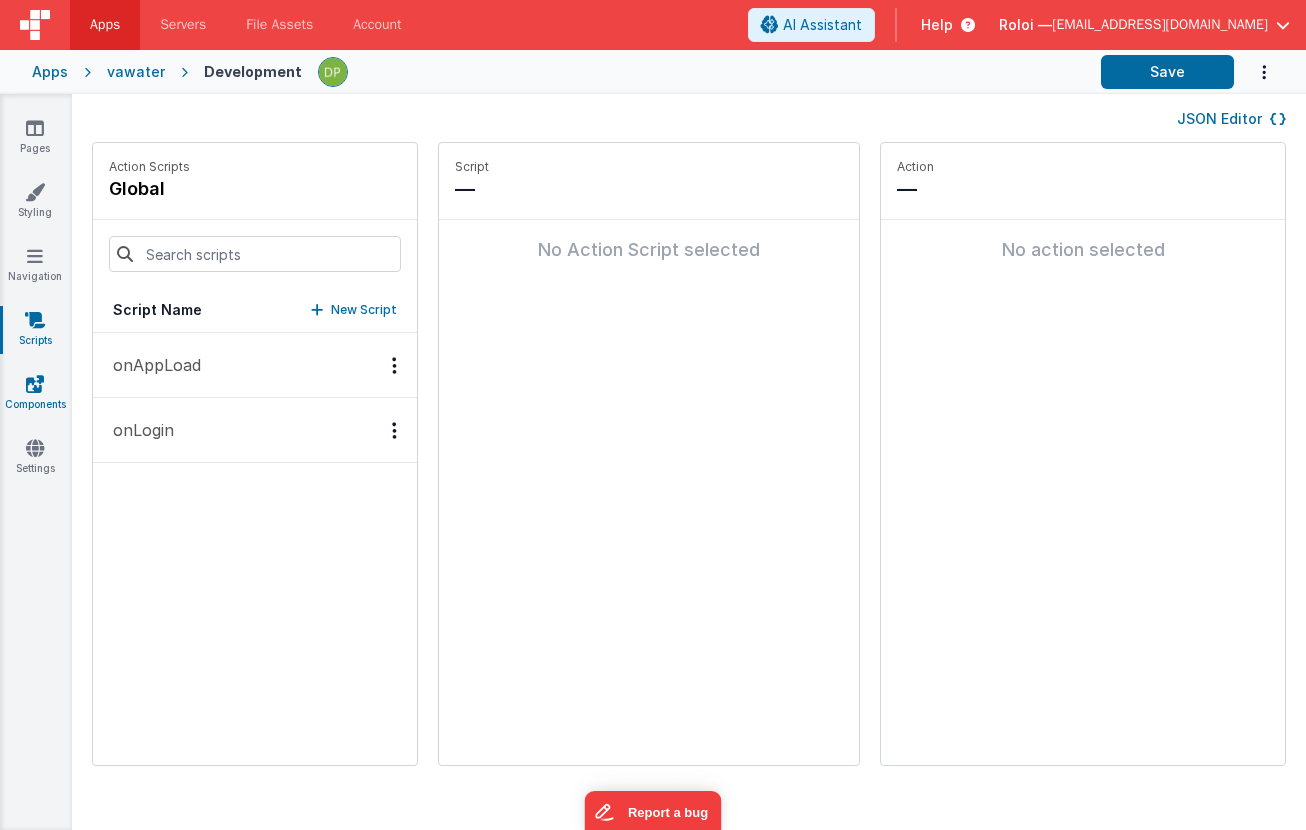 click at bounding box center (35, 384) 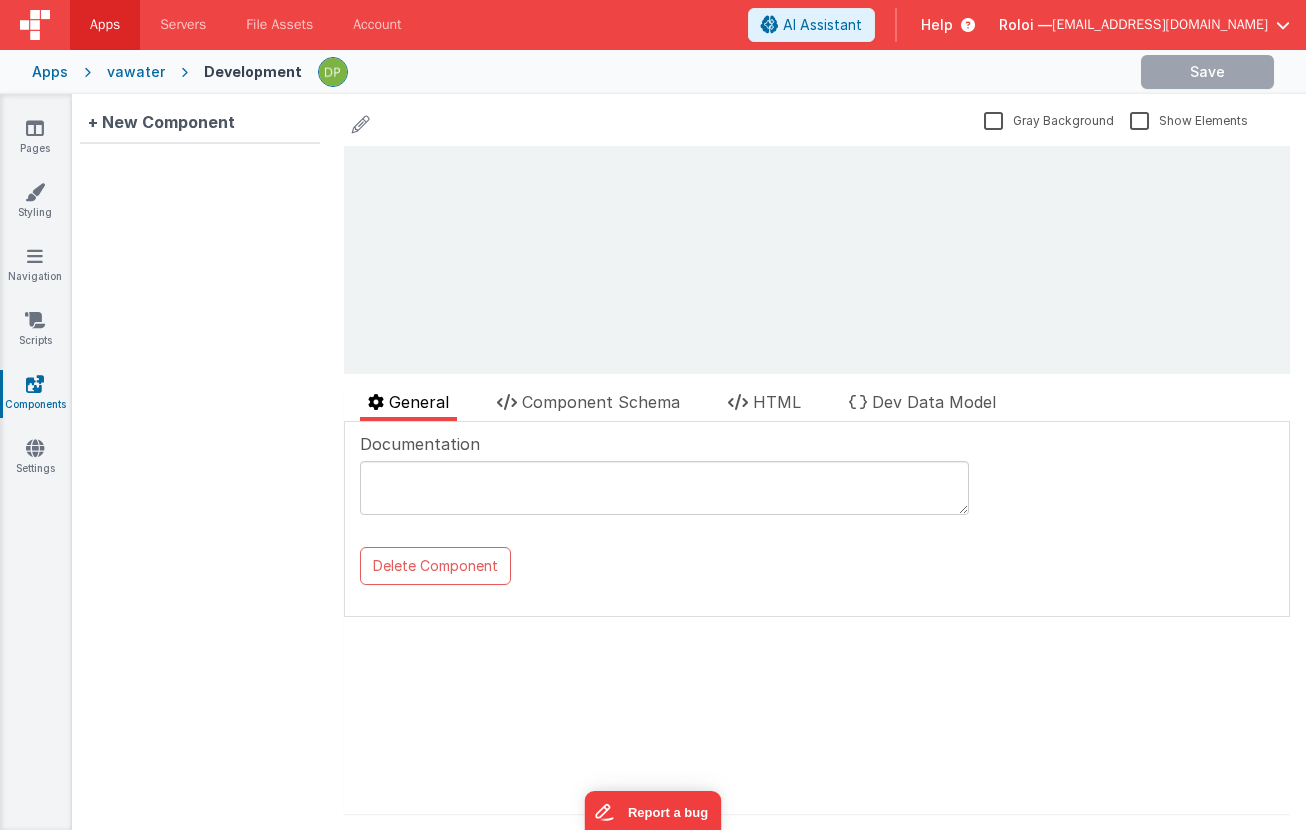 scroll, scrollTop: 0, scrollLeft: 0, axis: both 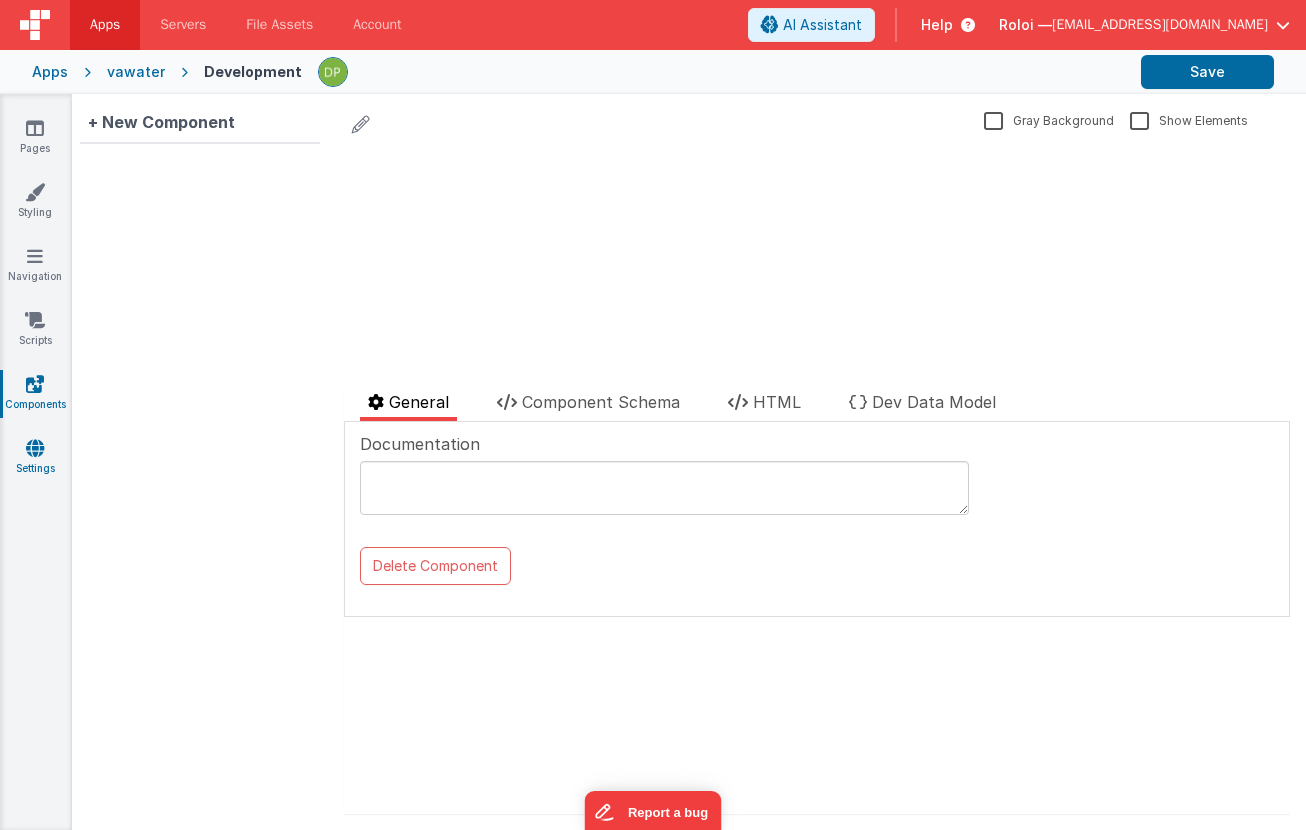 click at bounding box center (35, 448) 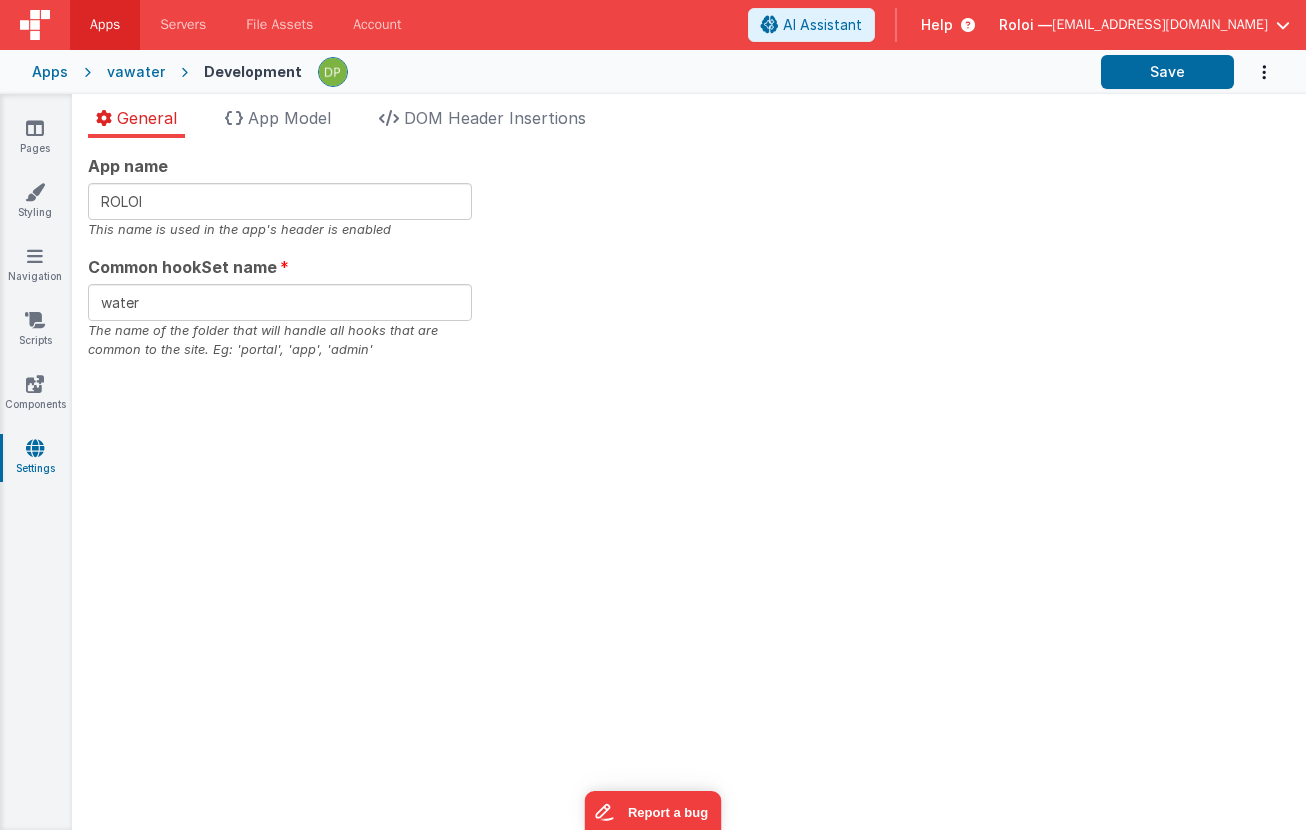 click on "Development" at bounding box center (253, 72) 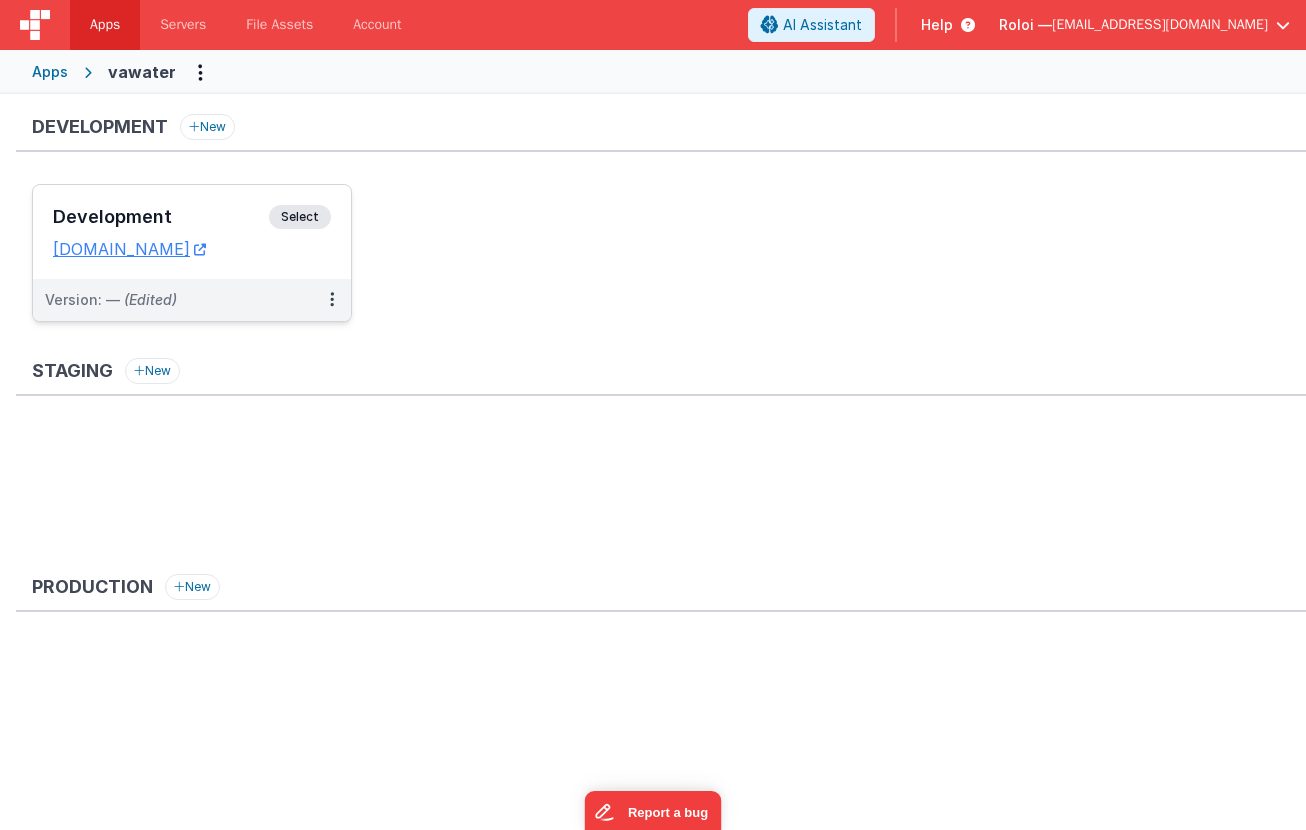 click on "Select" at bounding box center [300, 217] 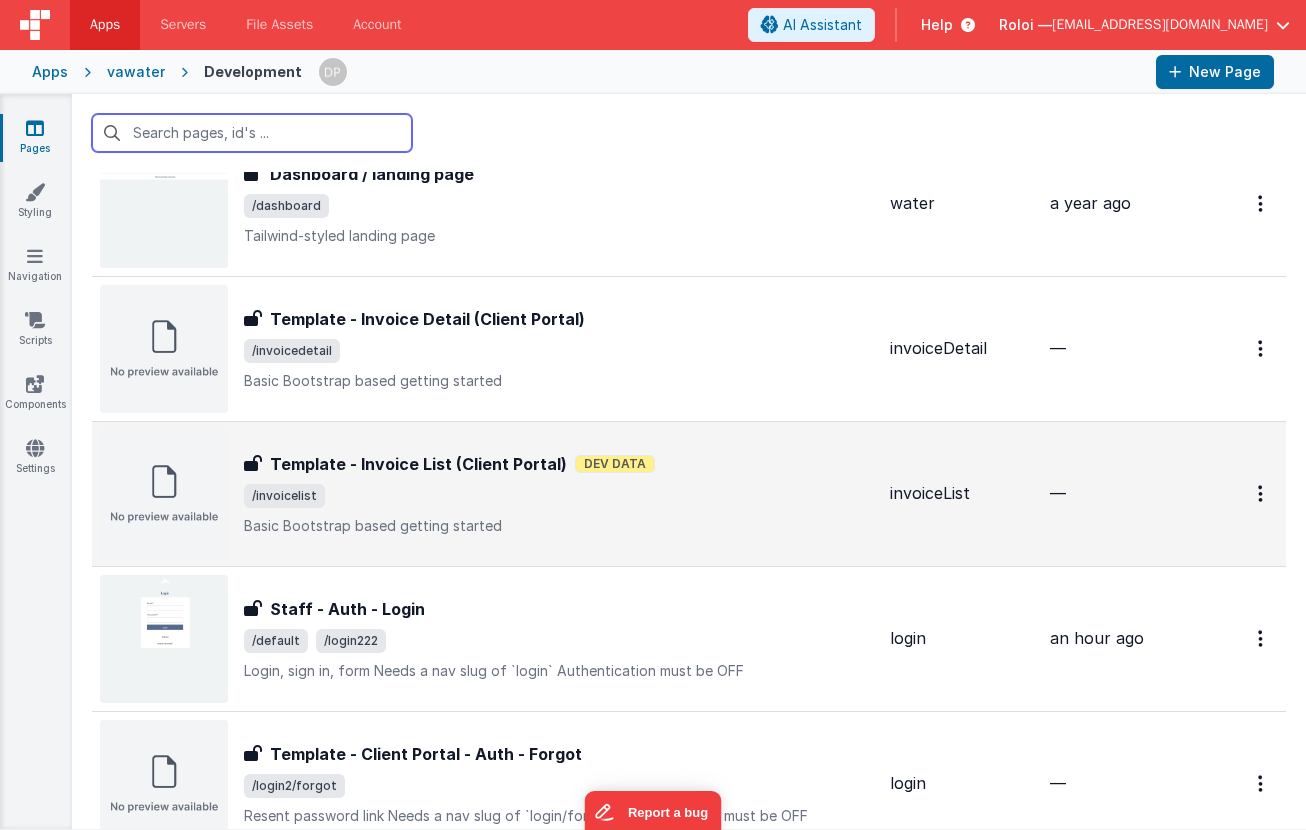 scroll, scrollTop: 676, scrollLeft: 0, axis: vertical 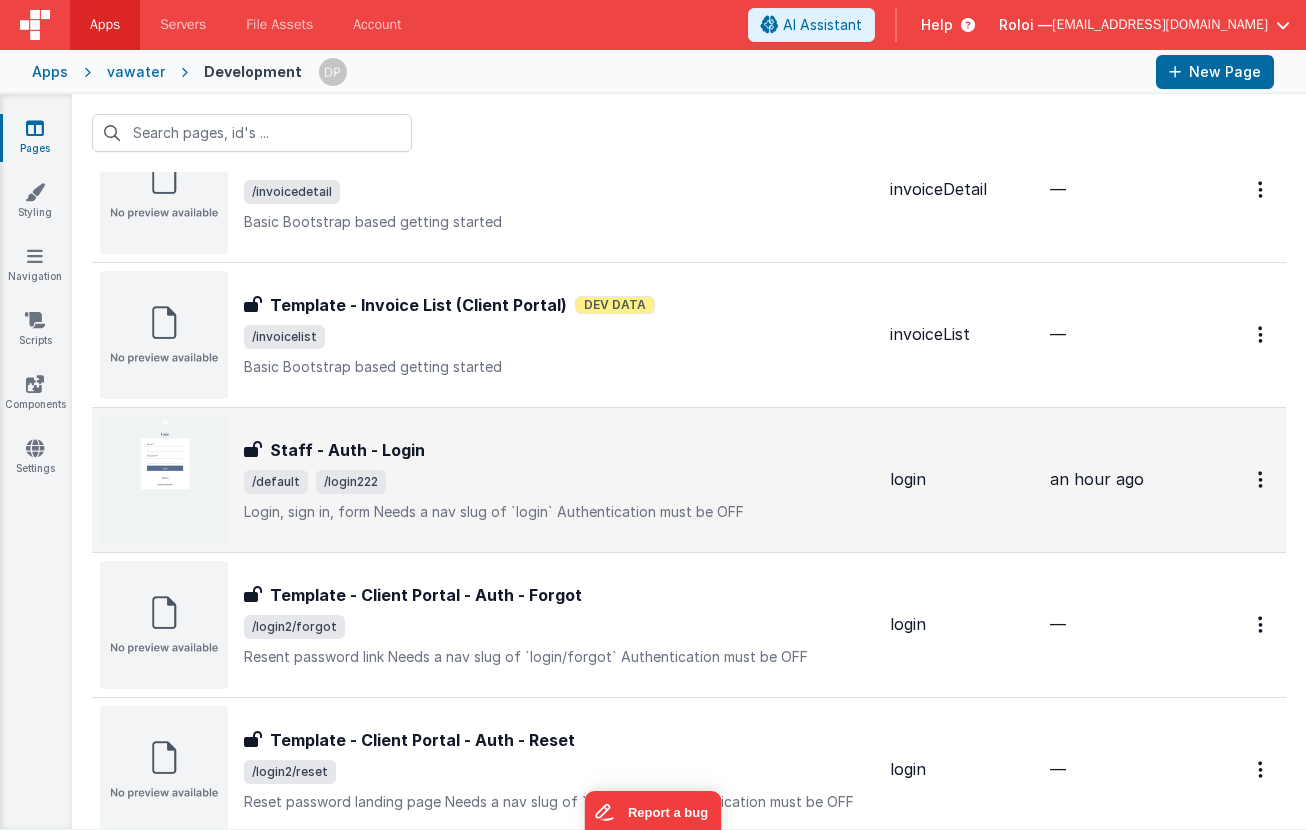 click on "/default
/login222" at bounding box center [559, 482] 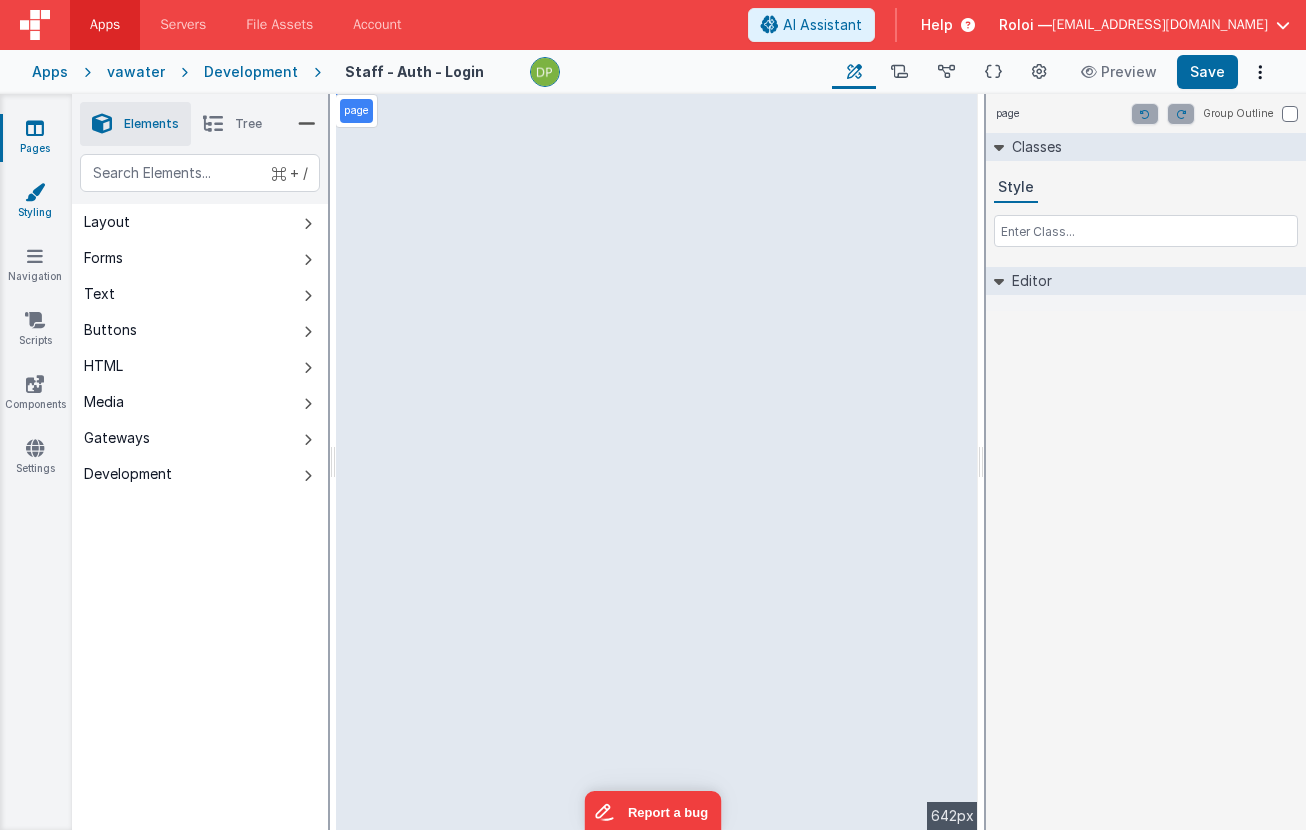 click at bounding box center (35, 192) 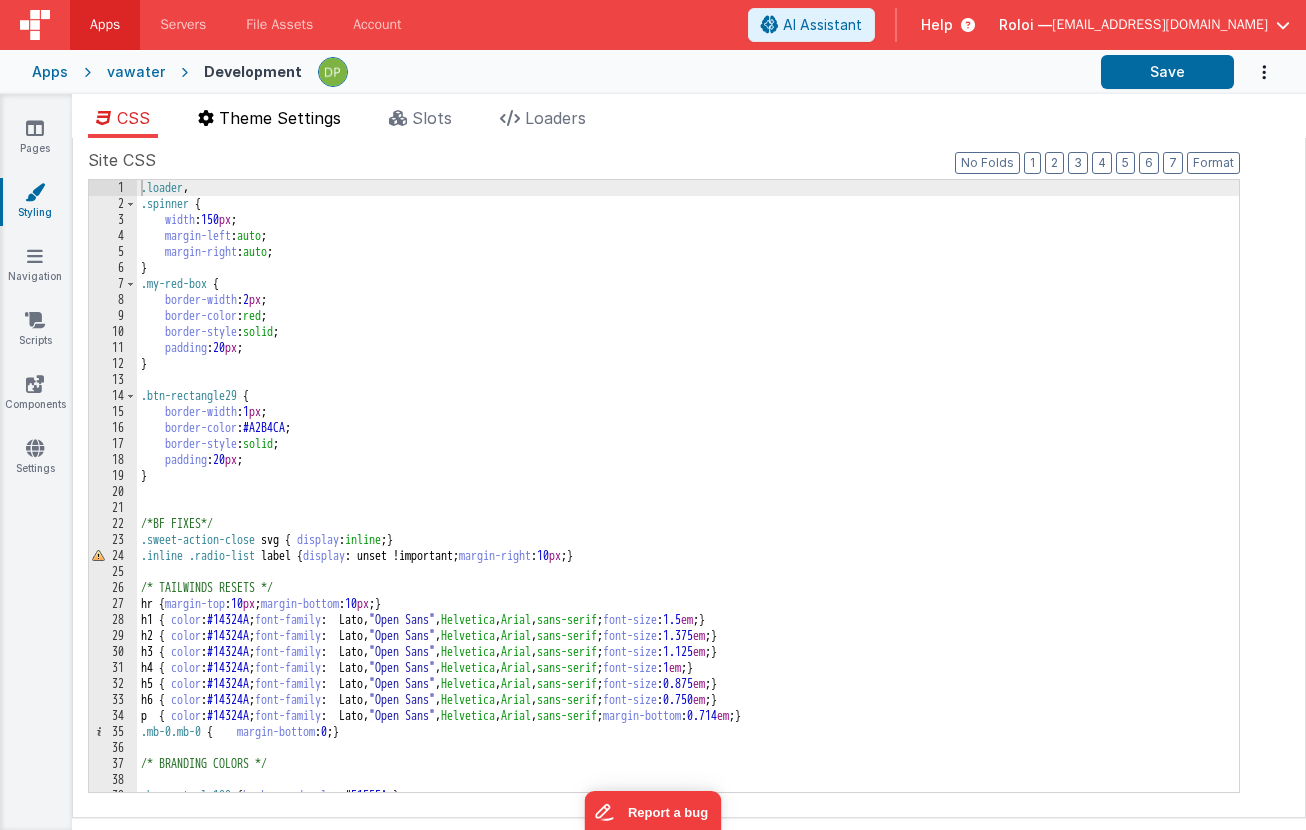 click on "Theme Settings" at bounding box center [280, 118] 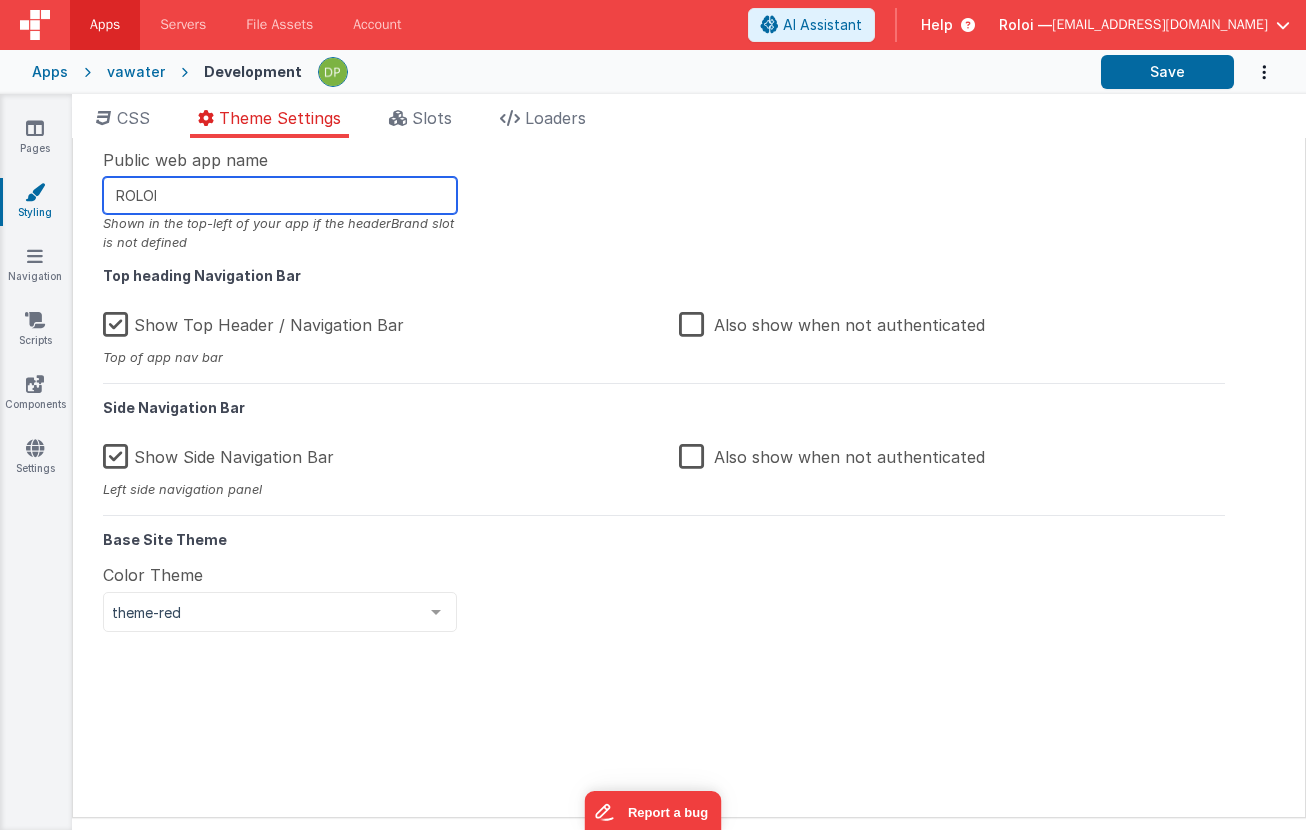 drag, startPoint x: 197, startPoint y: 195, endPoint x: 56, endPoint y: 183, distance: 141.50972 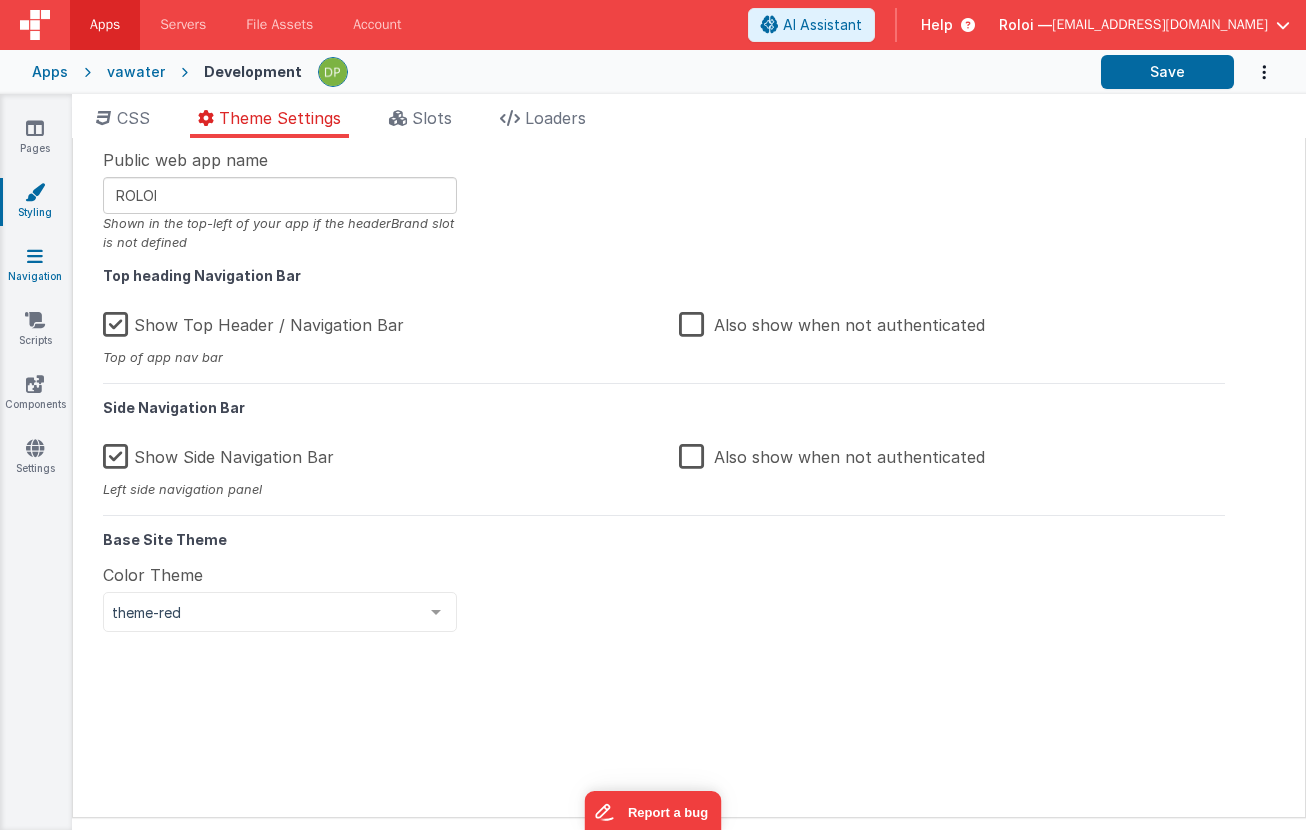 click on "Navigation" at bounding box center (35, 266) 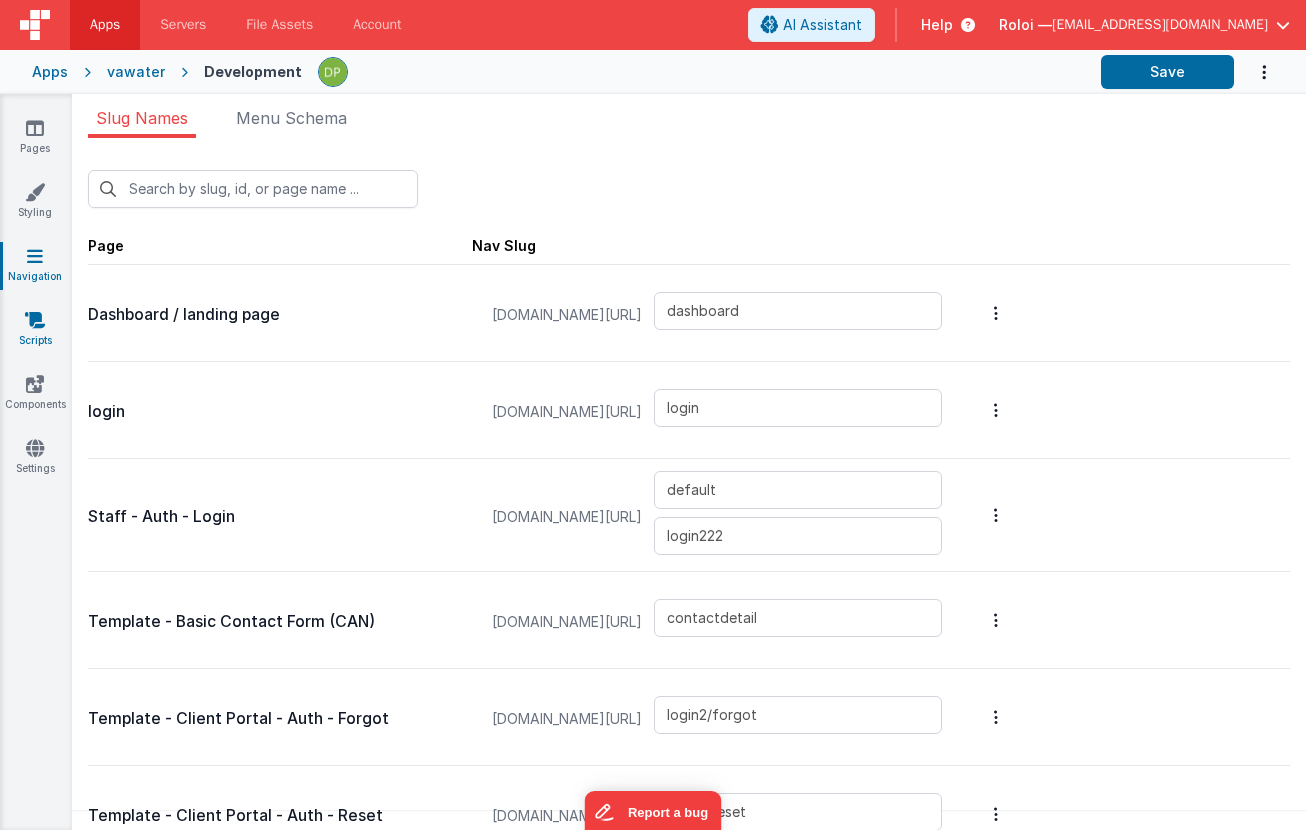 click at bounding box center [35, 320] 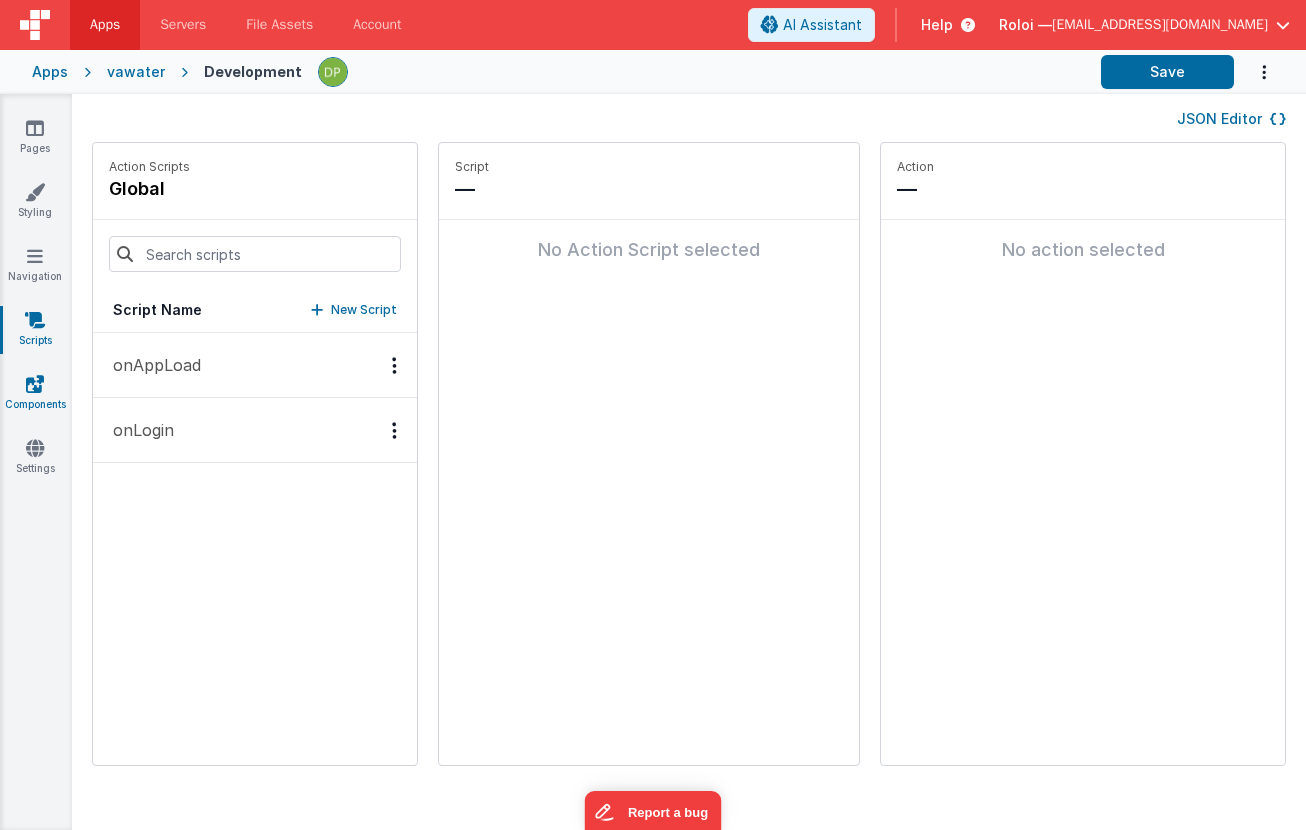click at bounding box center (35, 384) 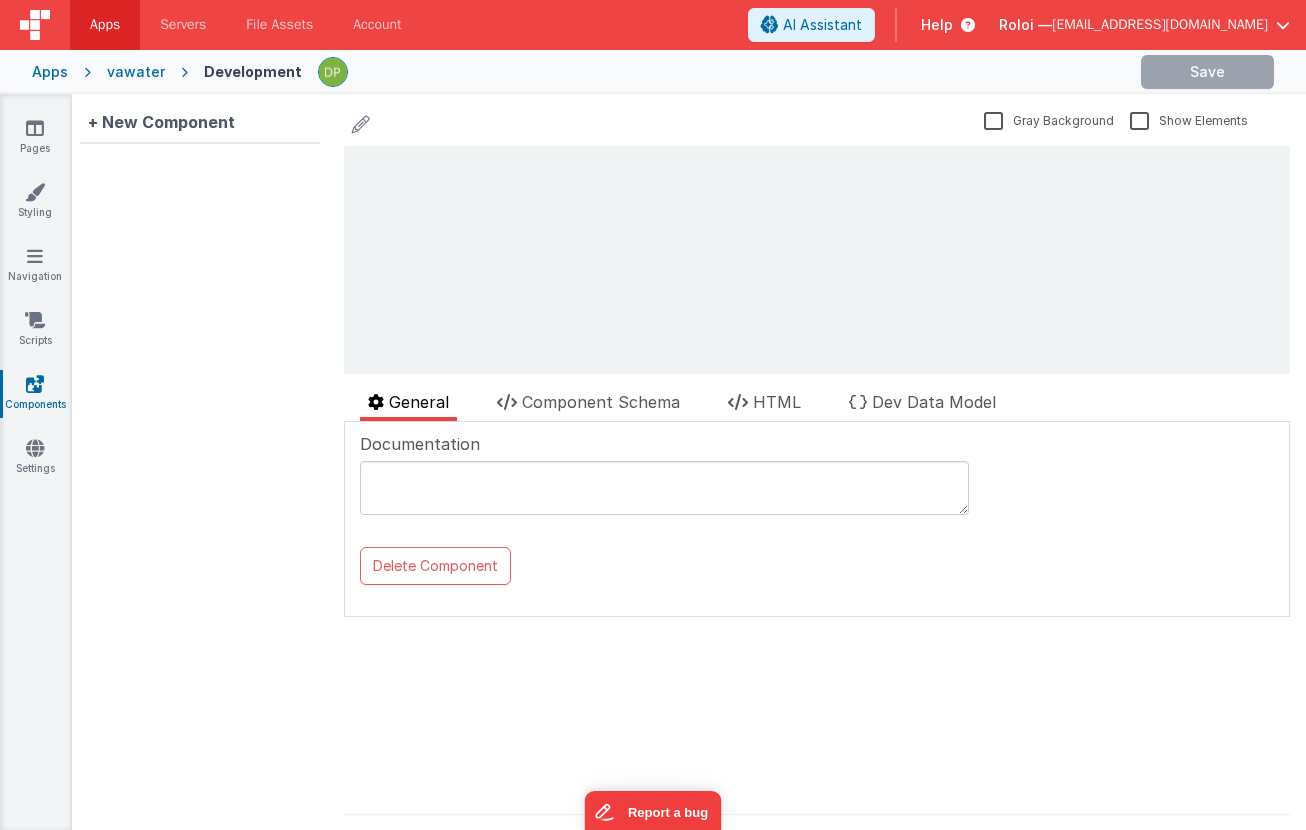 scroll, scrollTop: 0, scrollLeft: 0, axis: both 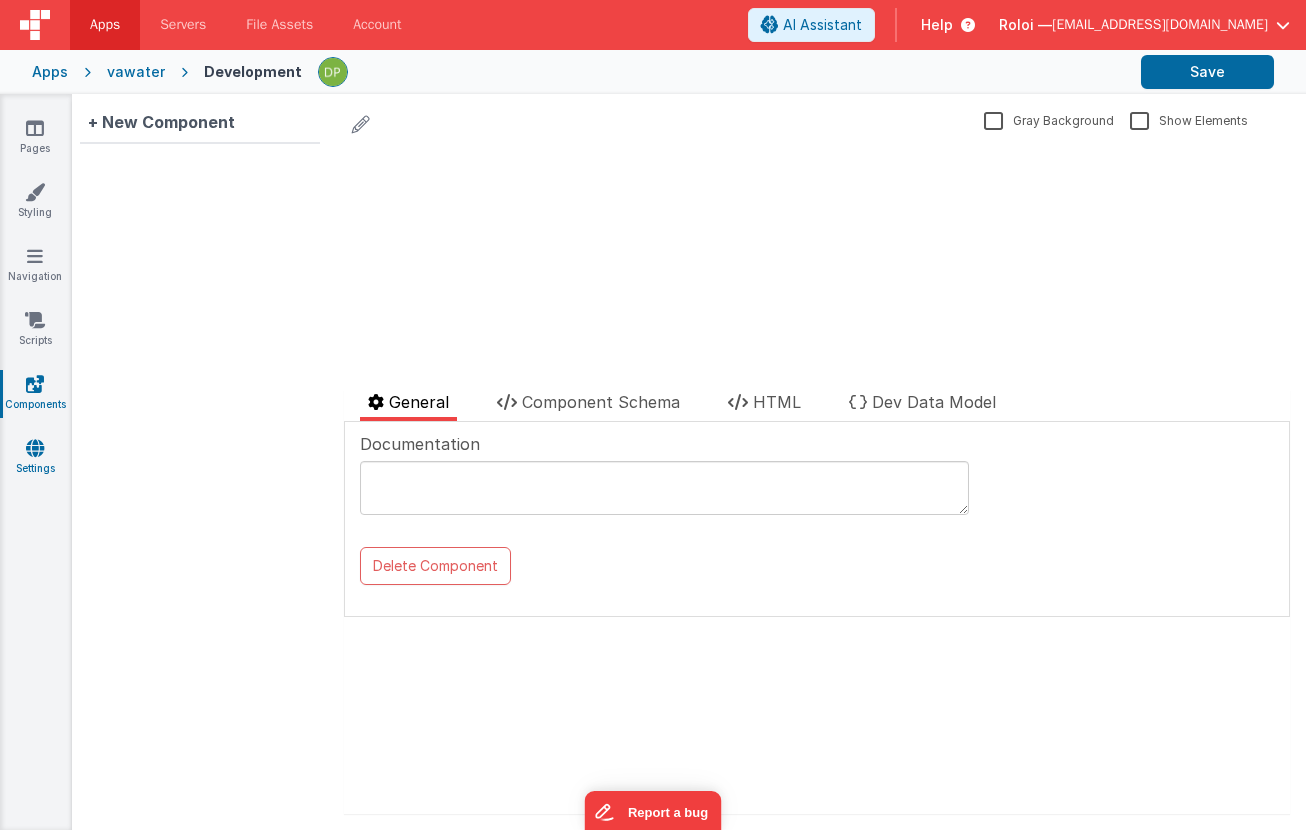 click at bounding box center (35, 448) 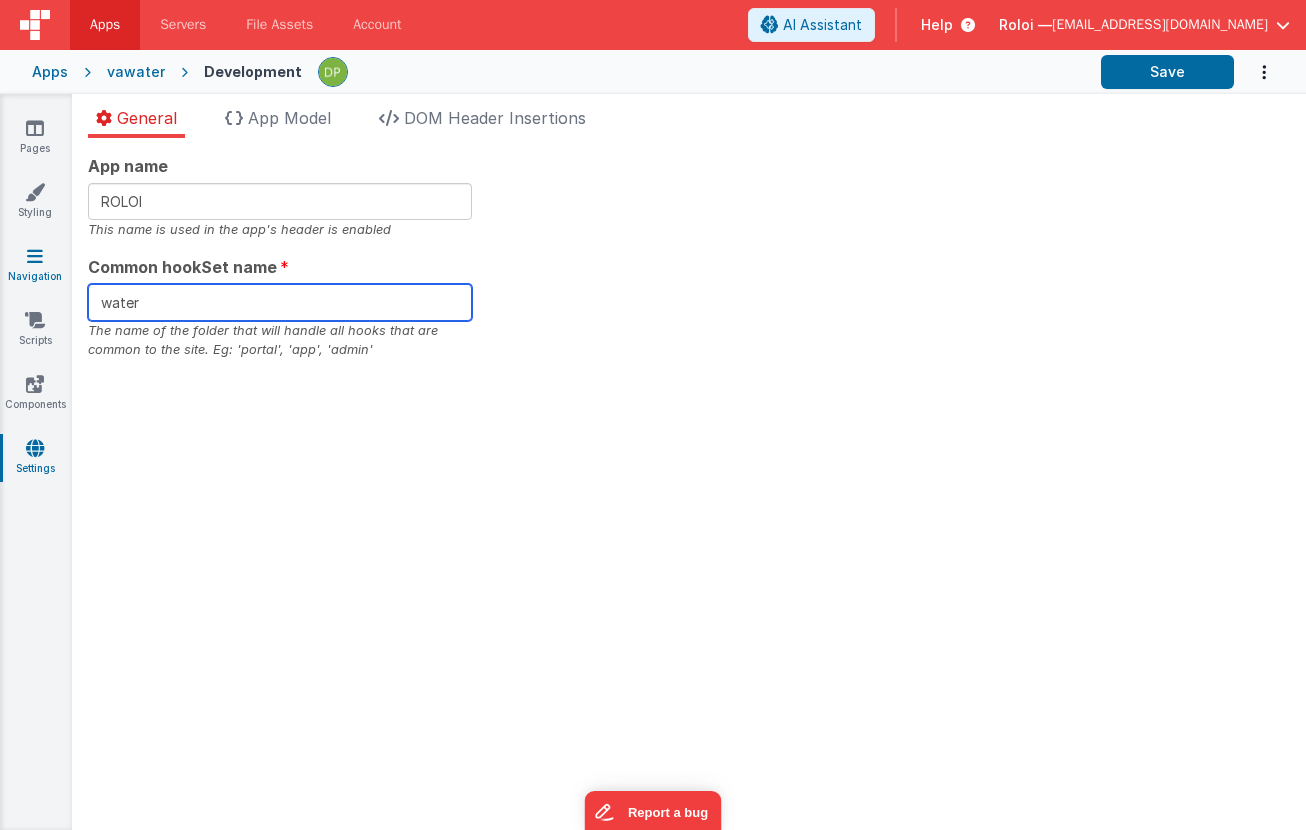 drag, startPoint x: 162, startPoint y: 301, endPoint x: 24, endPoint y: 284, distance: 139.04315 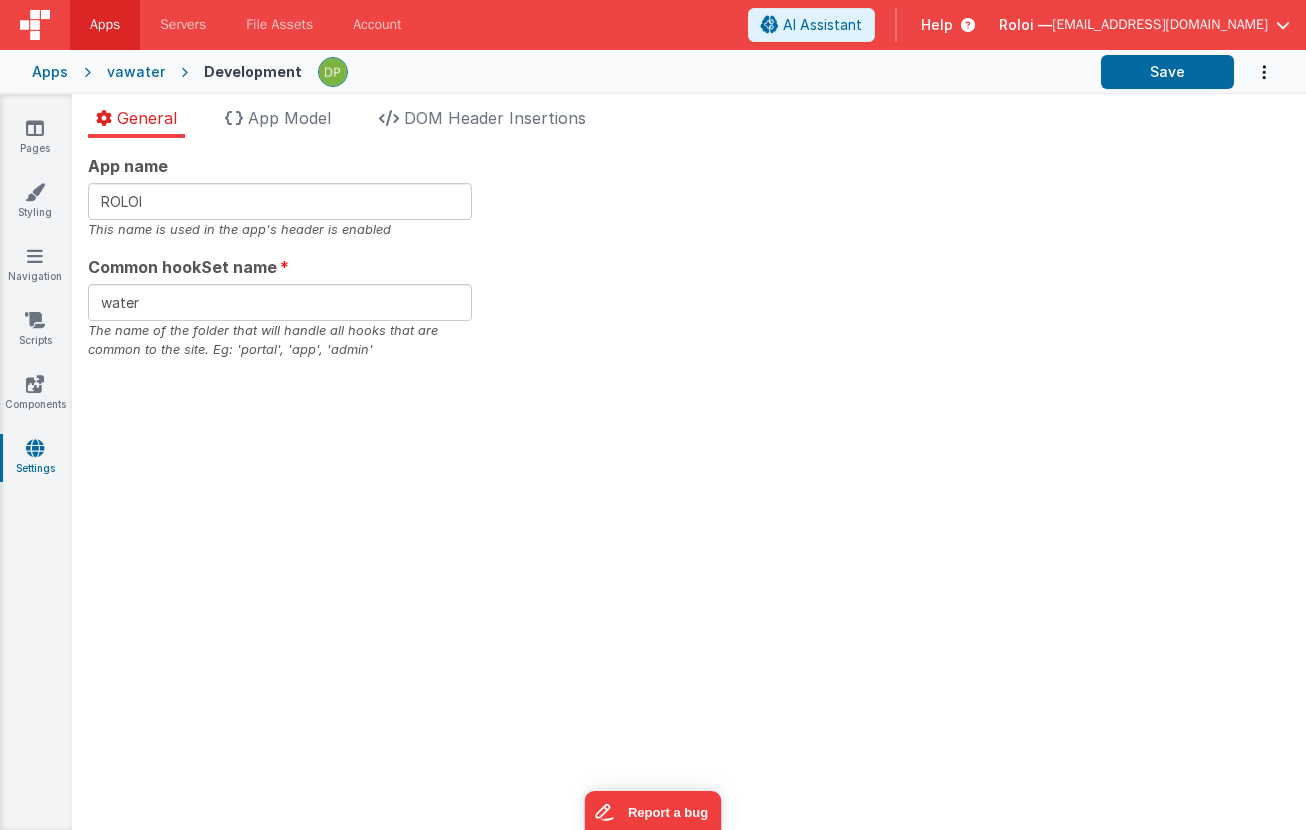click on "App name [PERSON_NAME]   This name is used in the app's header is enabled Common hookSet name water   The name of the folder that will handle all hooks that are common to the site. Eg: 'portal', 'app', 'admin'  App Data Model  Format
7
6
5
4
3
2
1
No Folds
XXXXXXXXXXXXXXXXXXXXXXXXXXXXXXXXXXXXXXXXXXXXXXXXXX Key Caching
env     Cache in browser     Cache in tab user     Cache in browser     Cache in tab DOM Header Insertions - Load first Format
7
6
5
4
3
2
1
No Folds
XXXXXXXXXXXXXXXXXXXXXXXXXXXXXXXXXXXXXXXXXXXXXXXXXX DOM Header Insertions - Load later Format
7" at bounding box center (689, 484) 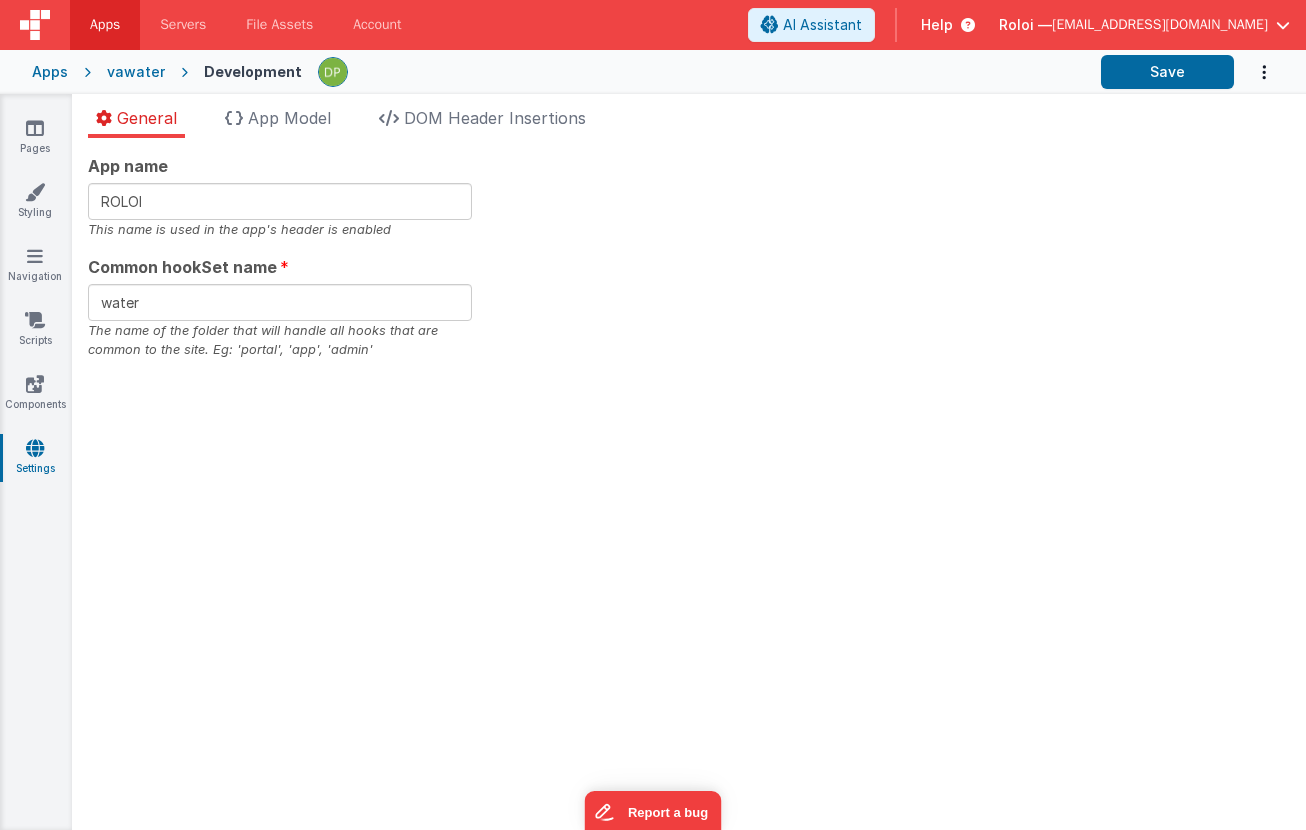 click on "vawater" at bounding box center [136, 72] 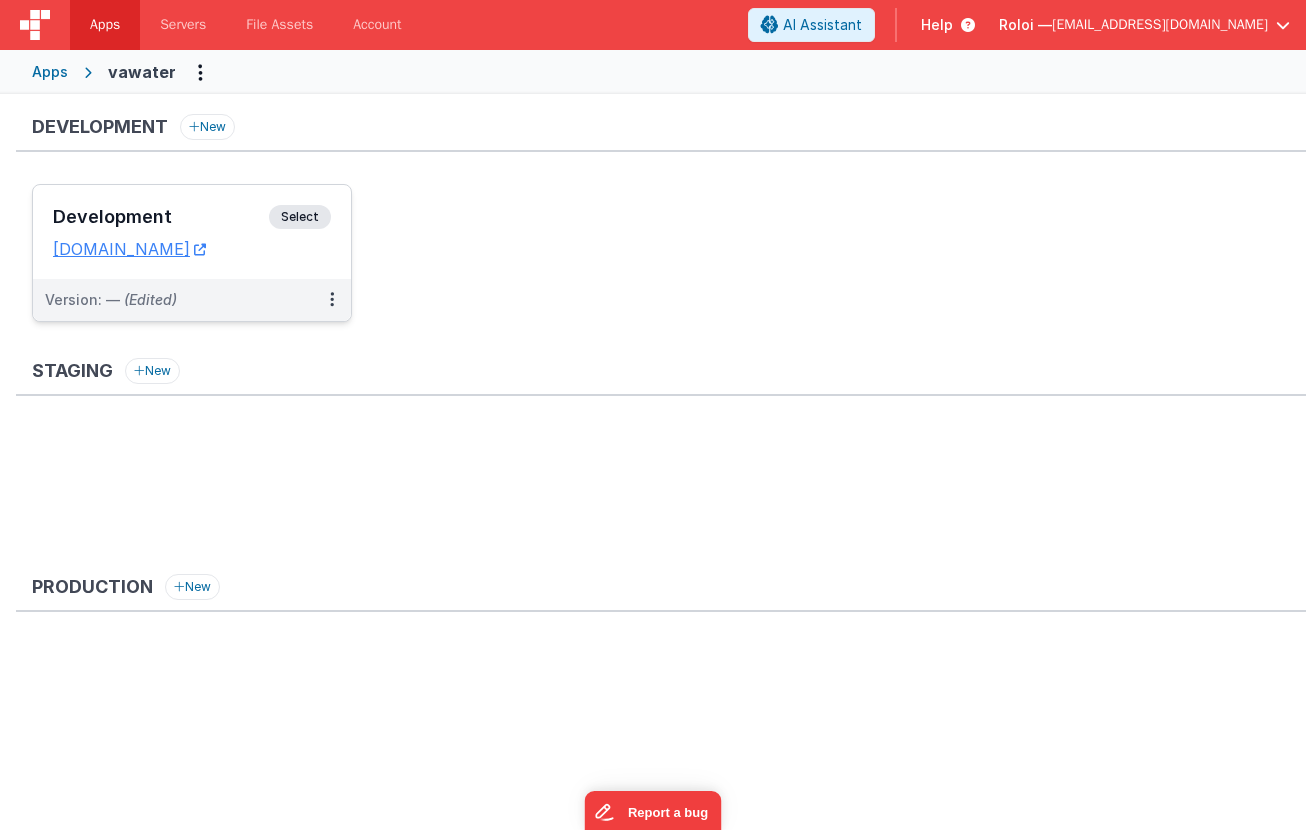 click on "Select" at bounding box center (300, 217) 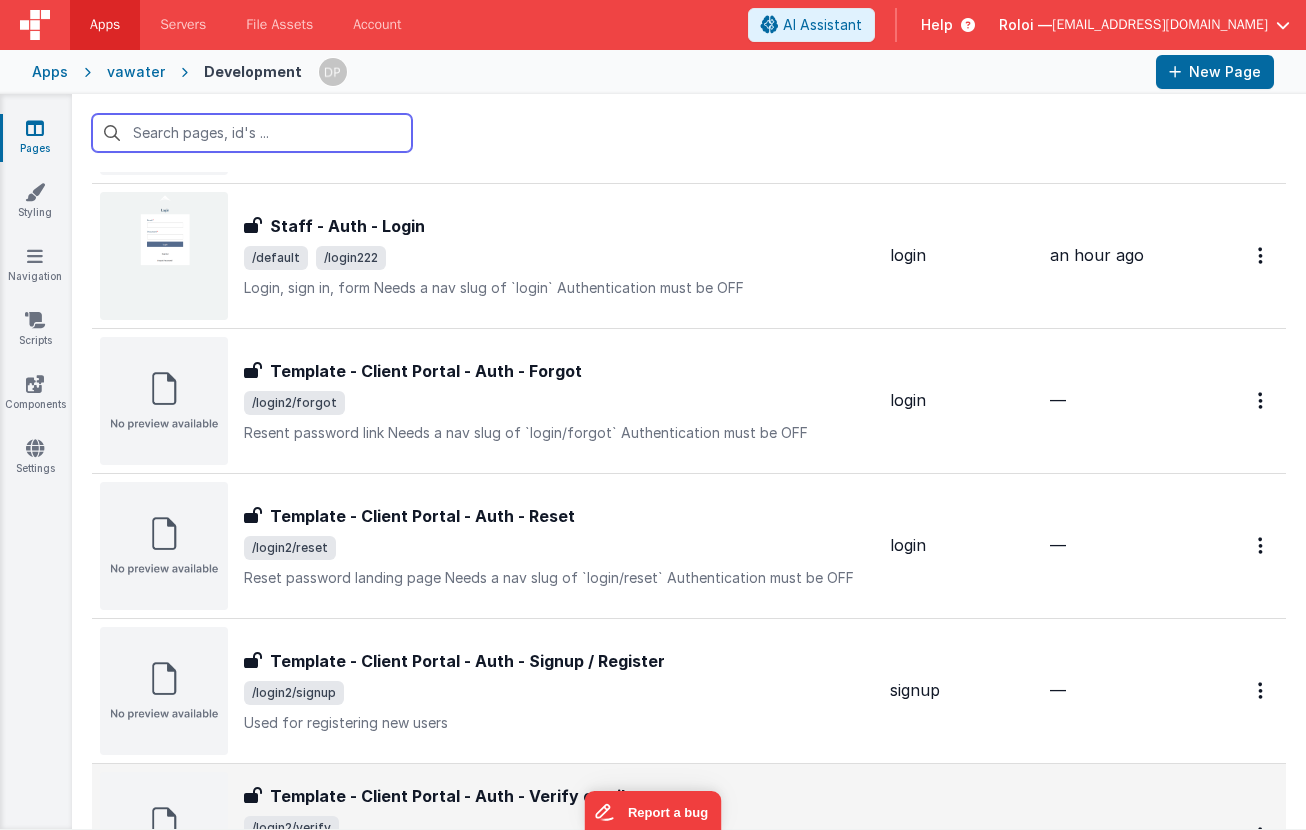 scroll, scrollTop: 1220, scrollLeft: 0, axis: vertical 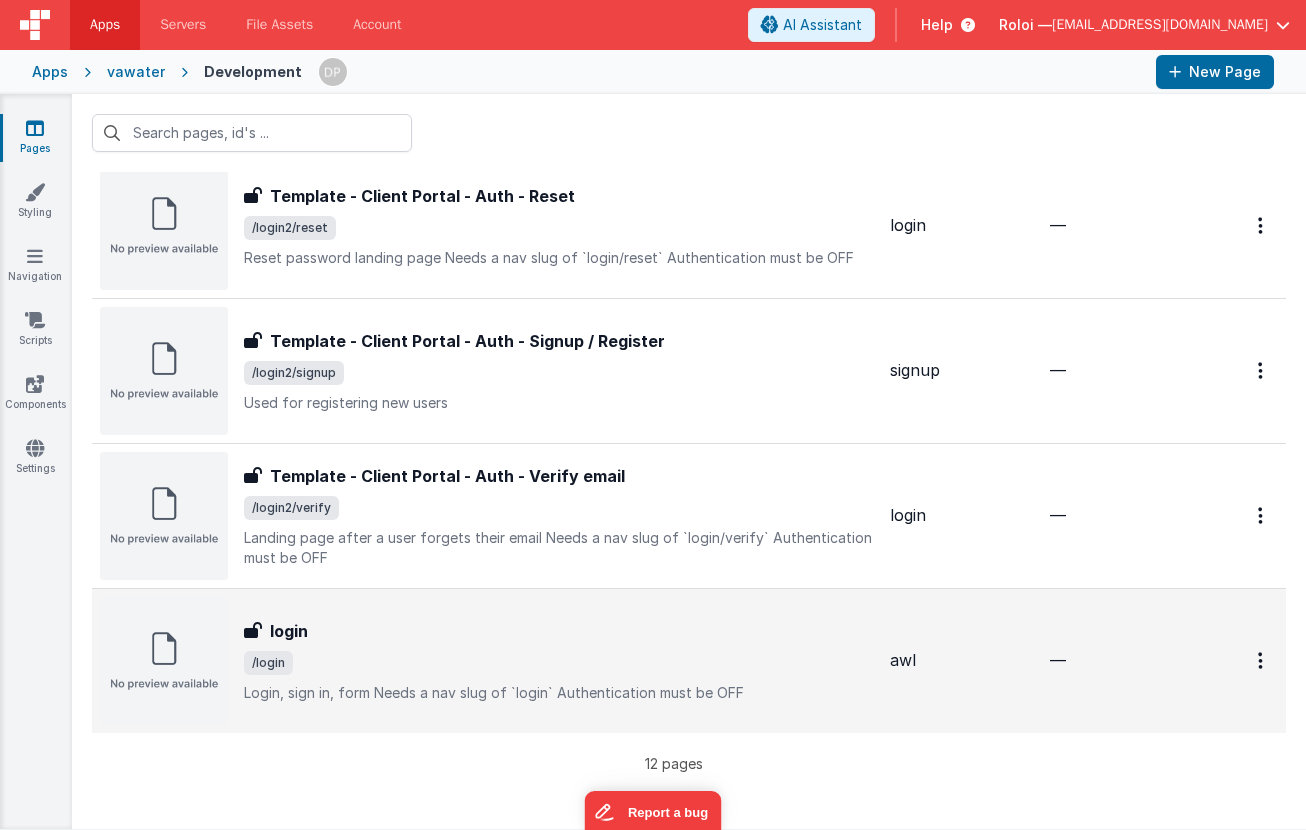 click on "login" at bounding box center (559, 631) 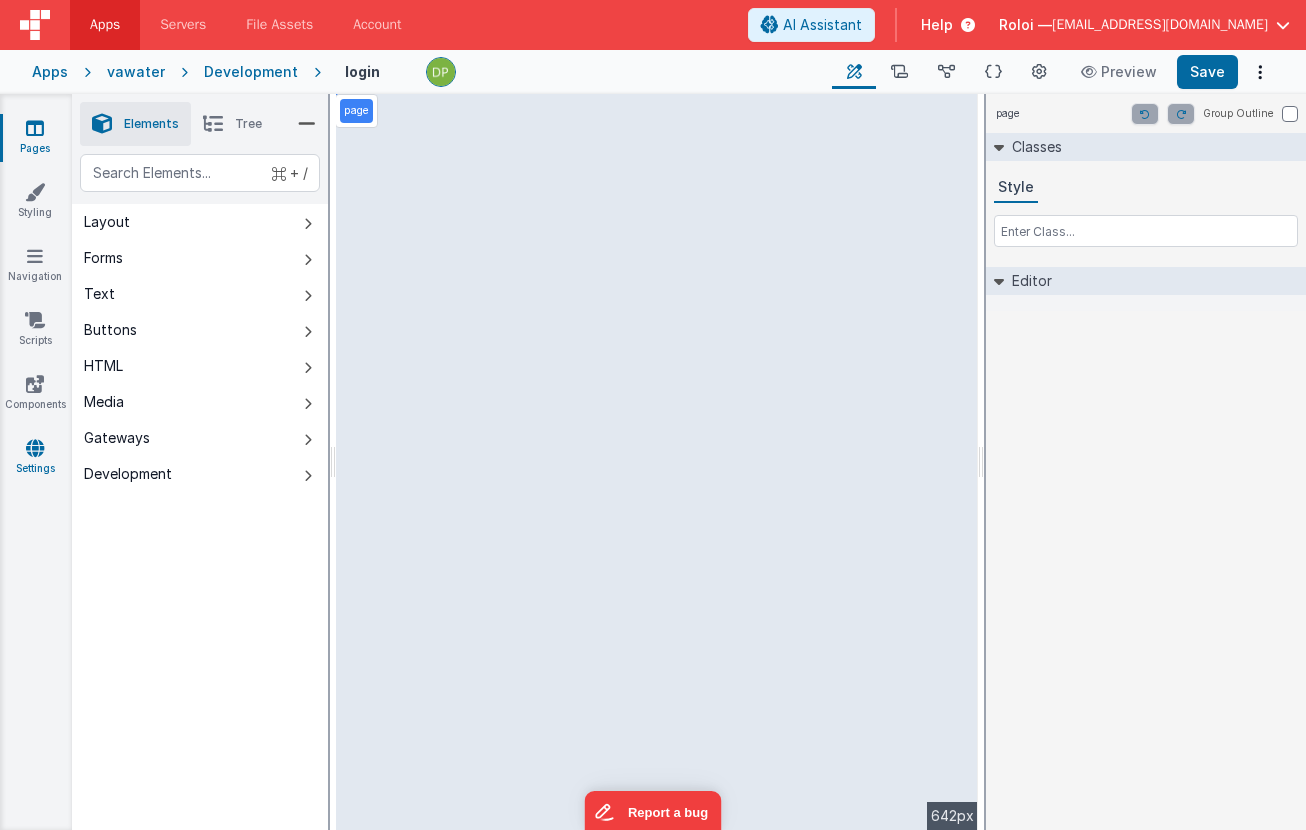 click at bounding box center [35, 448] 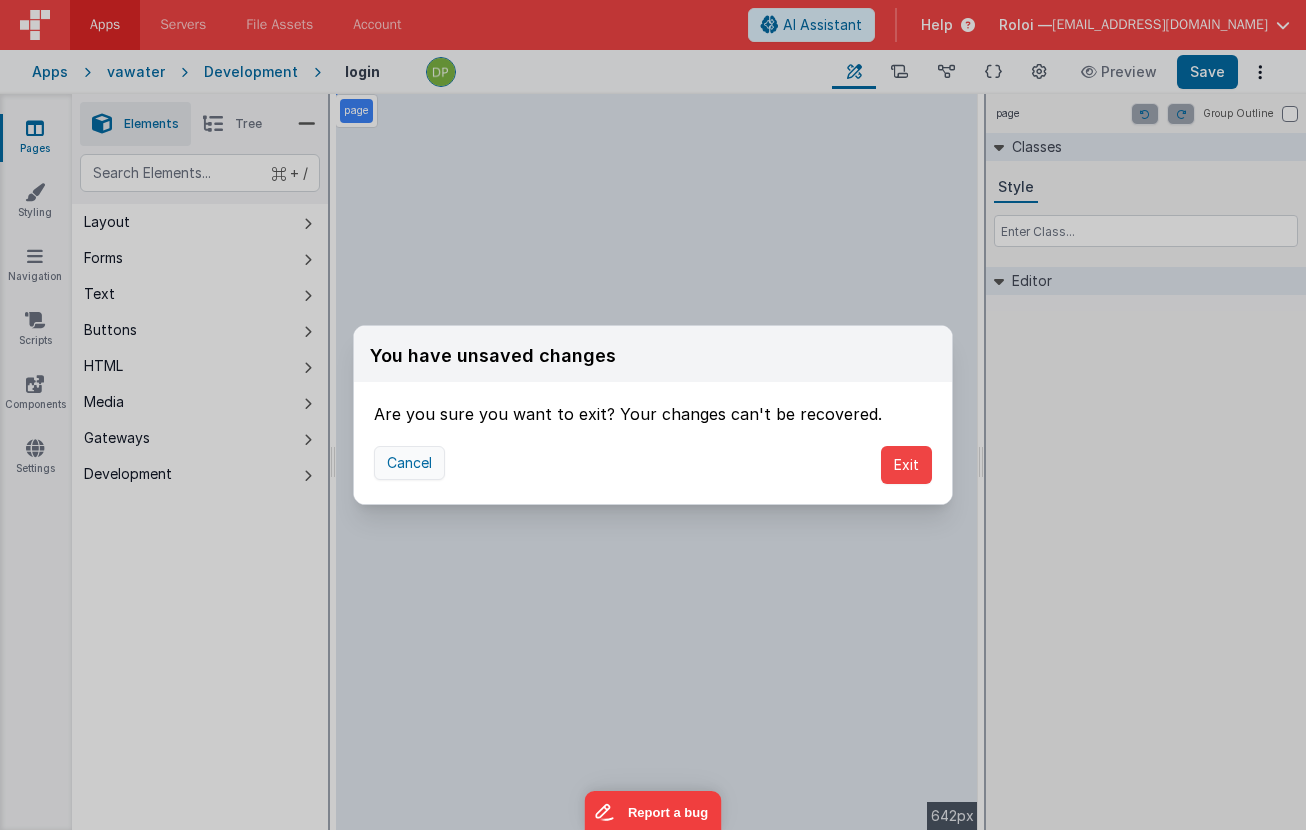 click on "Cancel" at bounding box center (409, 463) 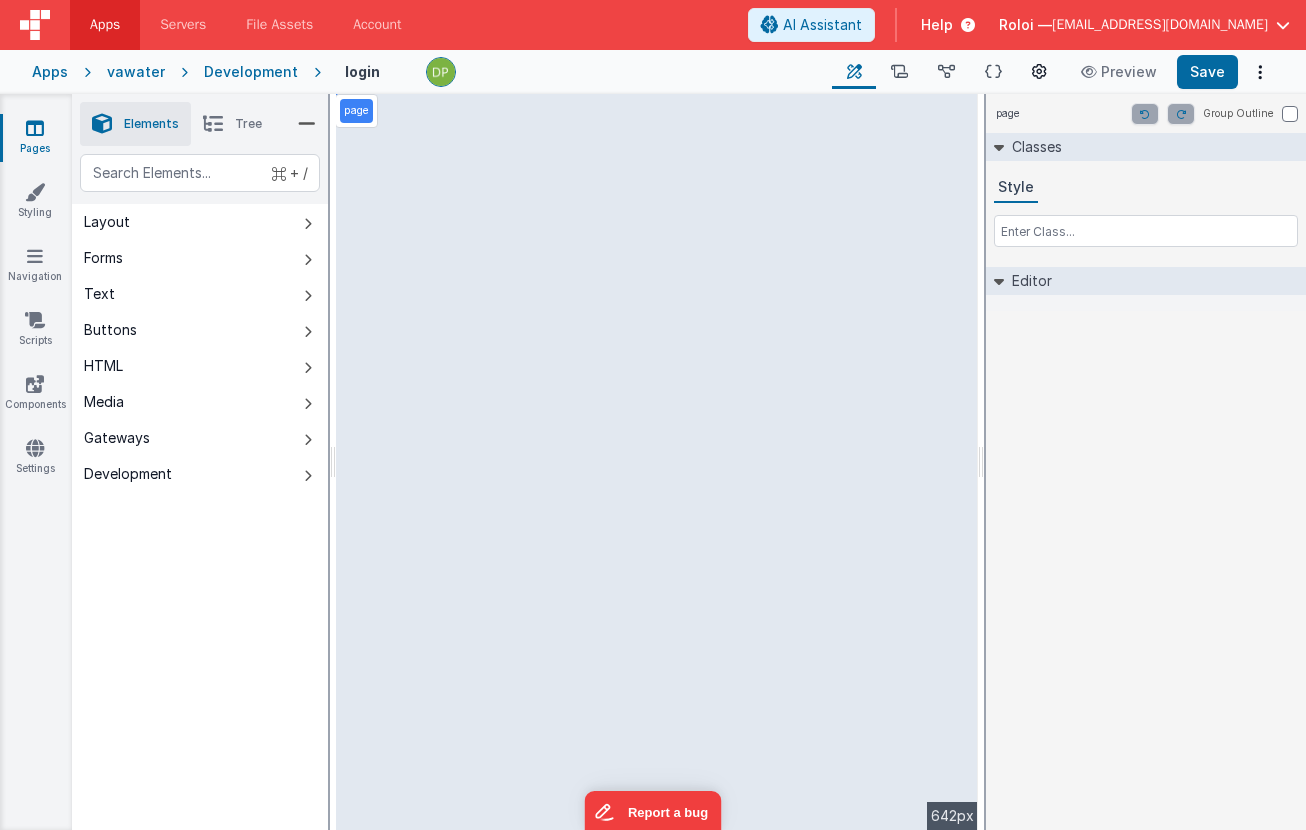 click at bounding box center (1039, 72) 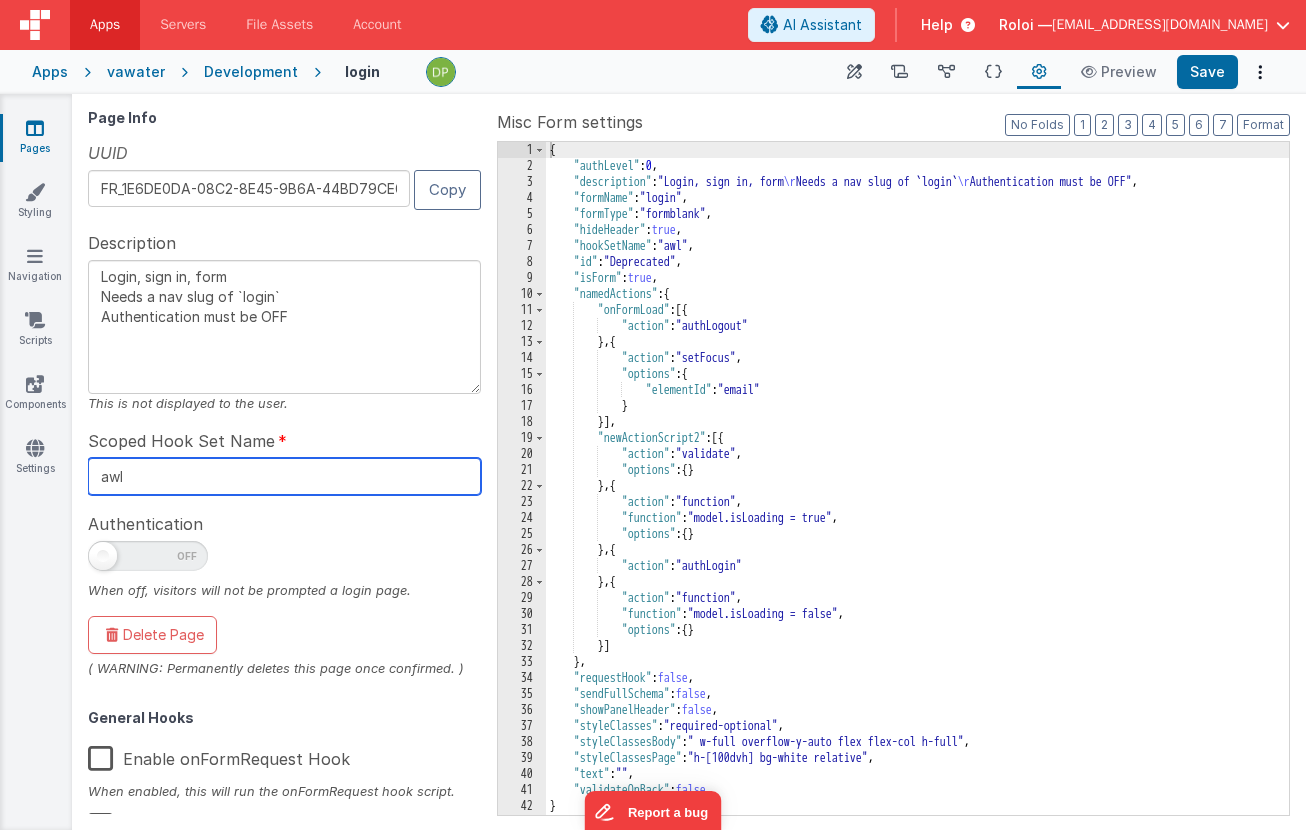drag, startPoint x: 182, startPoint y: 476, endPoint x: -3, endPoint y: 468, distance: 185.1729 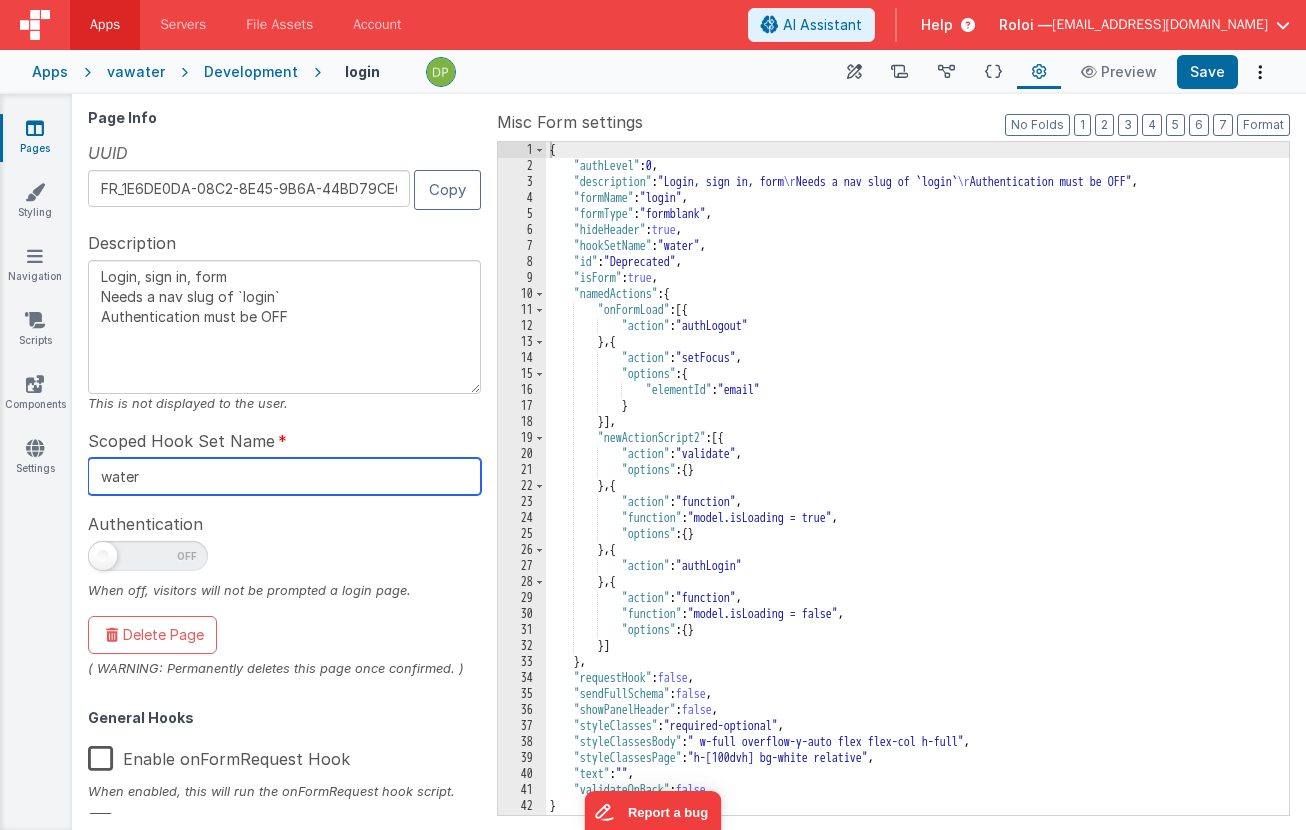 type on "water" 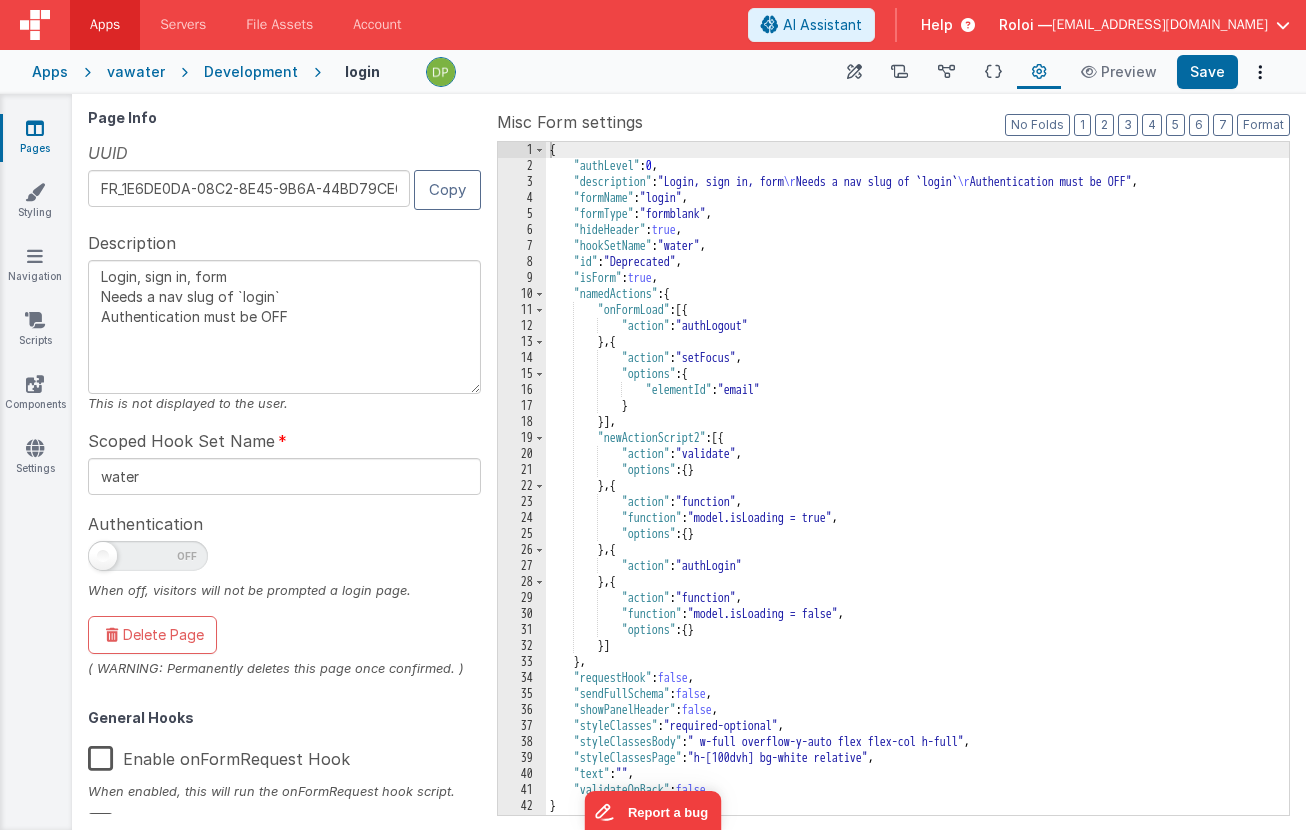 click at bounding box center (284, 511) 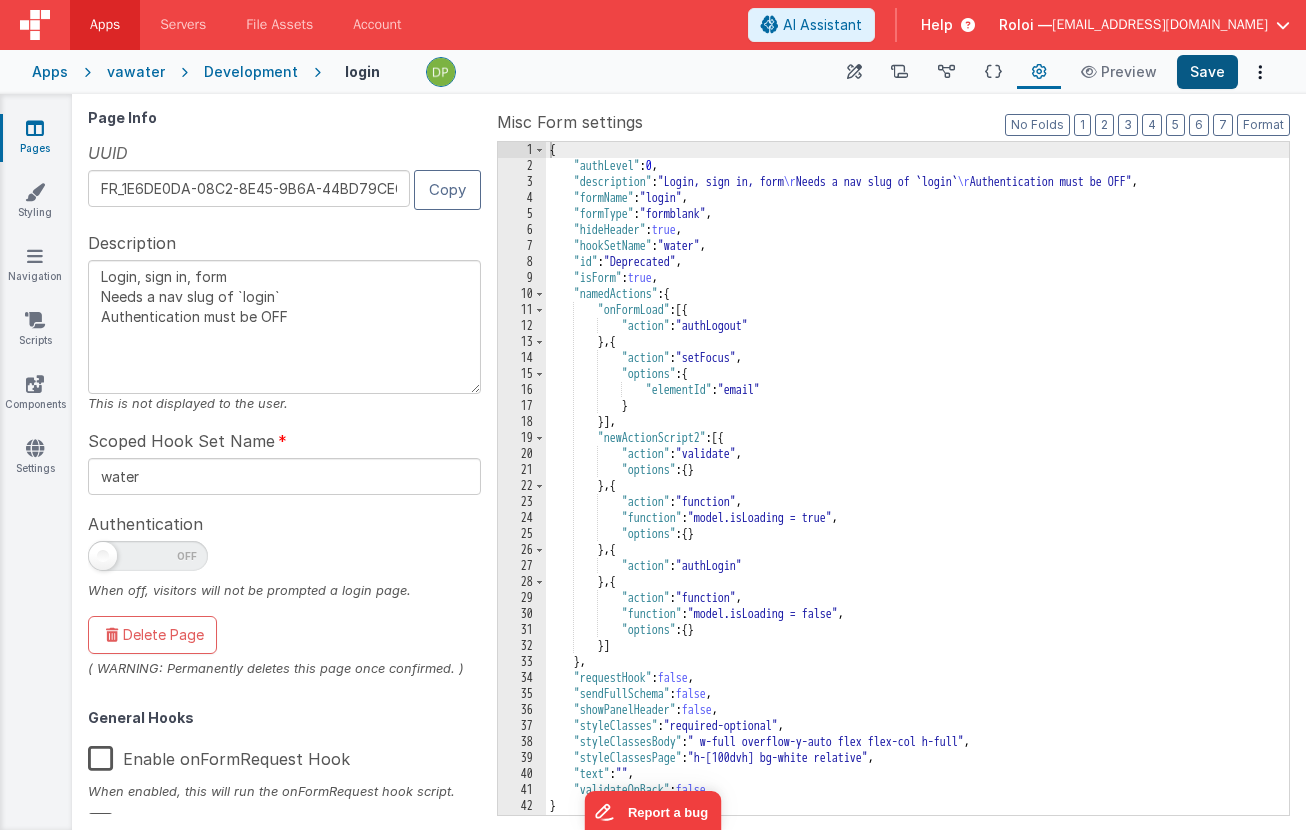 click on "Save" at bounding box center (1207, 72) 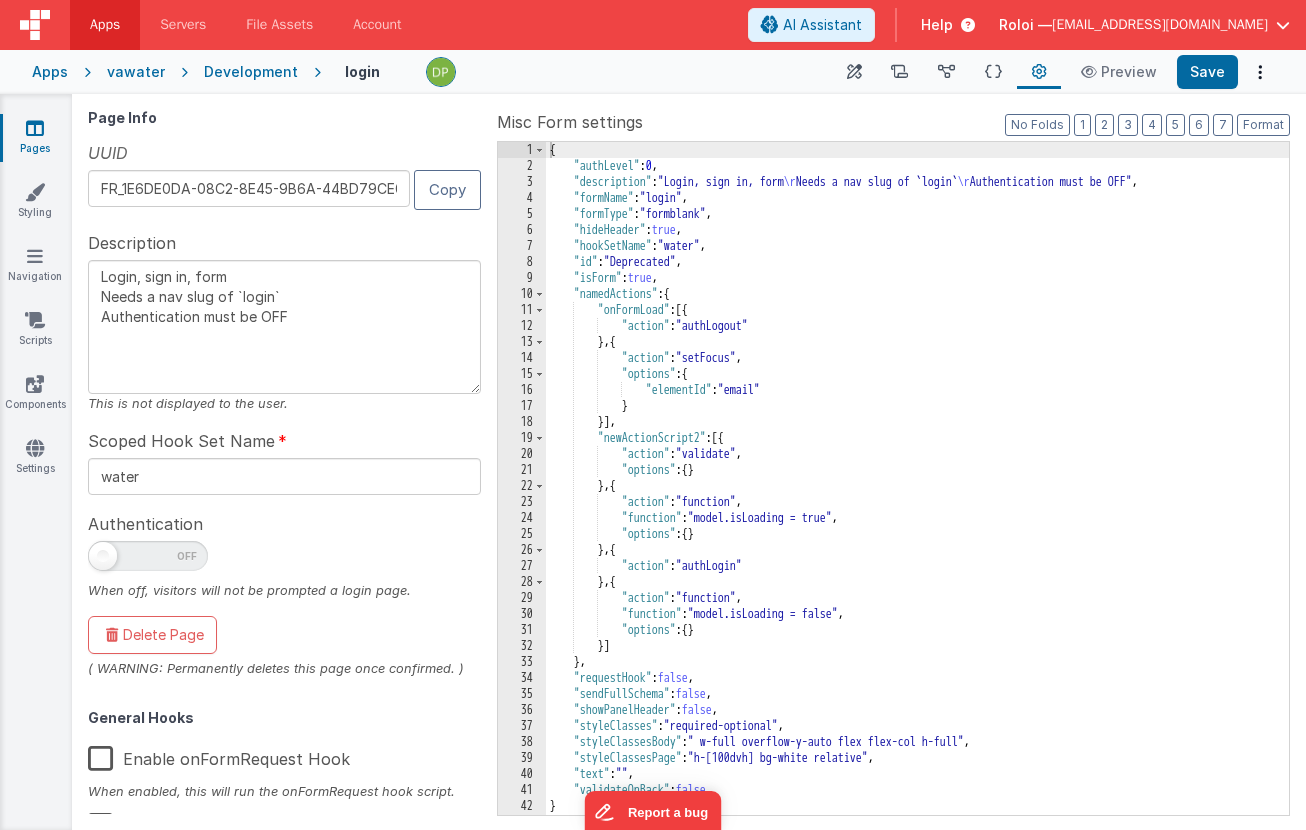 click on "vawater" at bounding box center [136, 72] 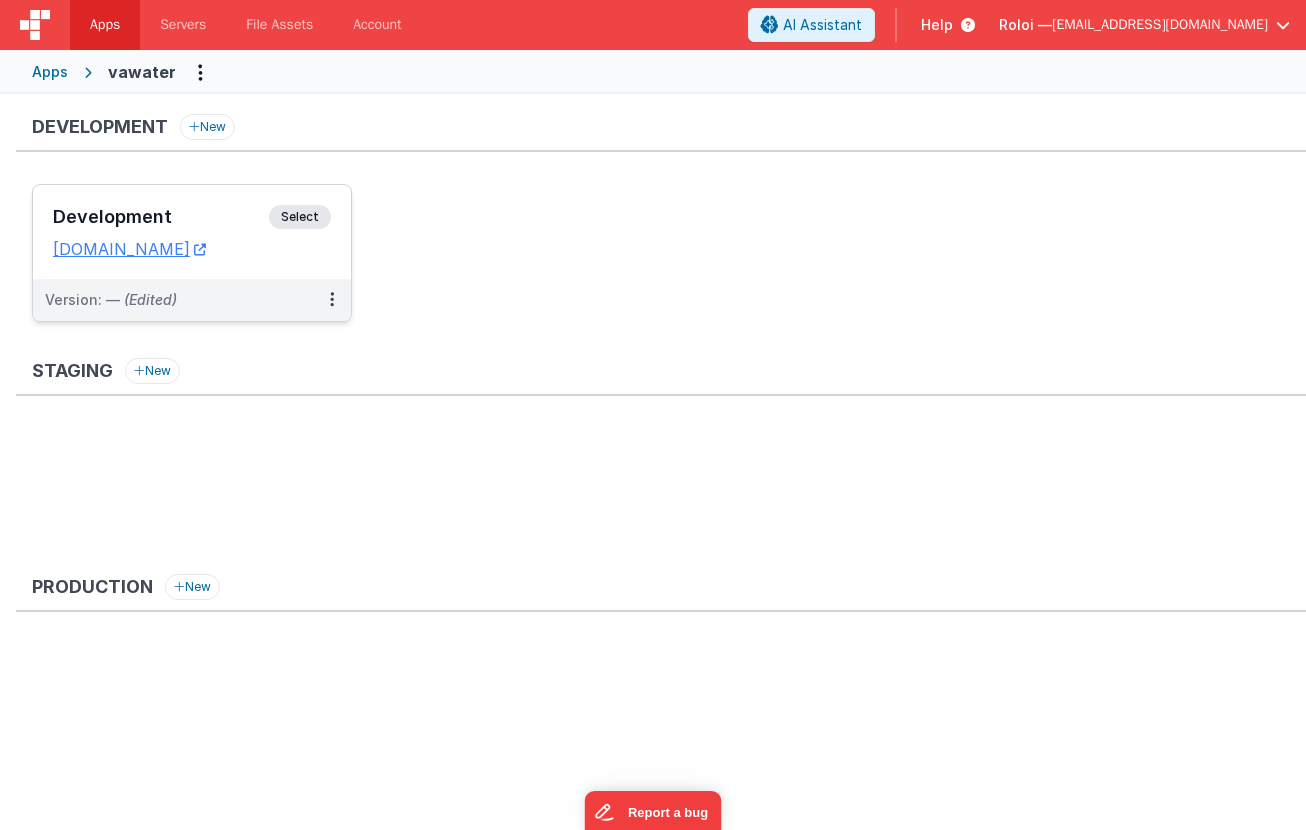 click on "Select" at bounding box center [300, 217] 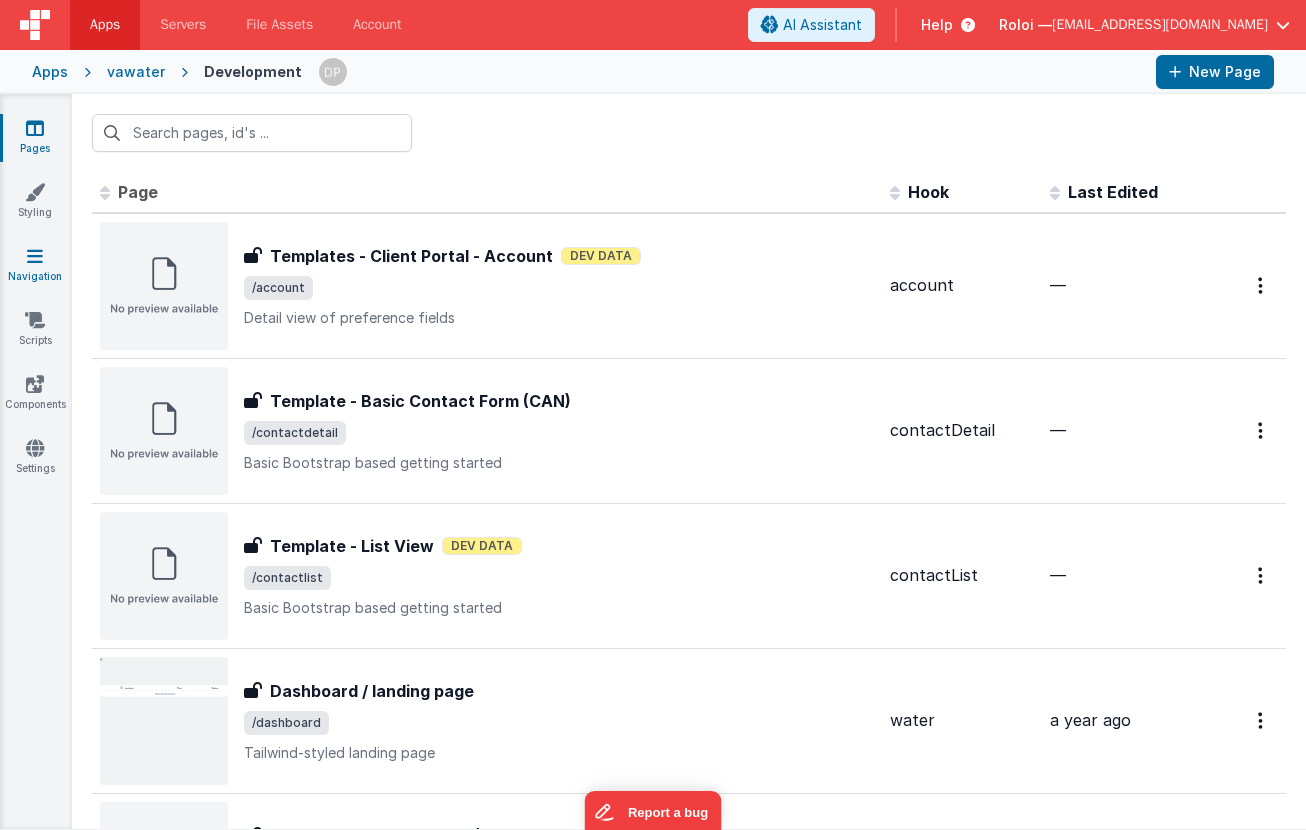 click at bounding box center [35, 256] 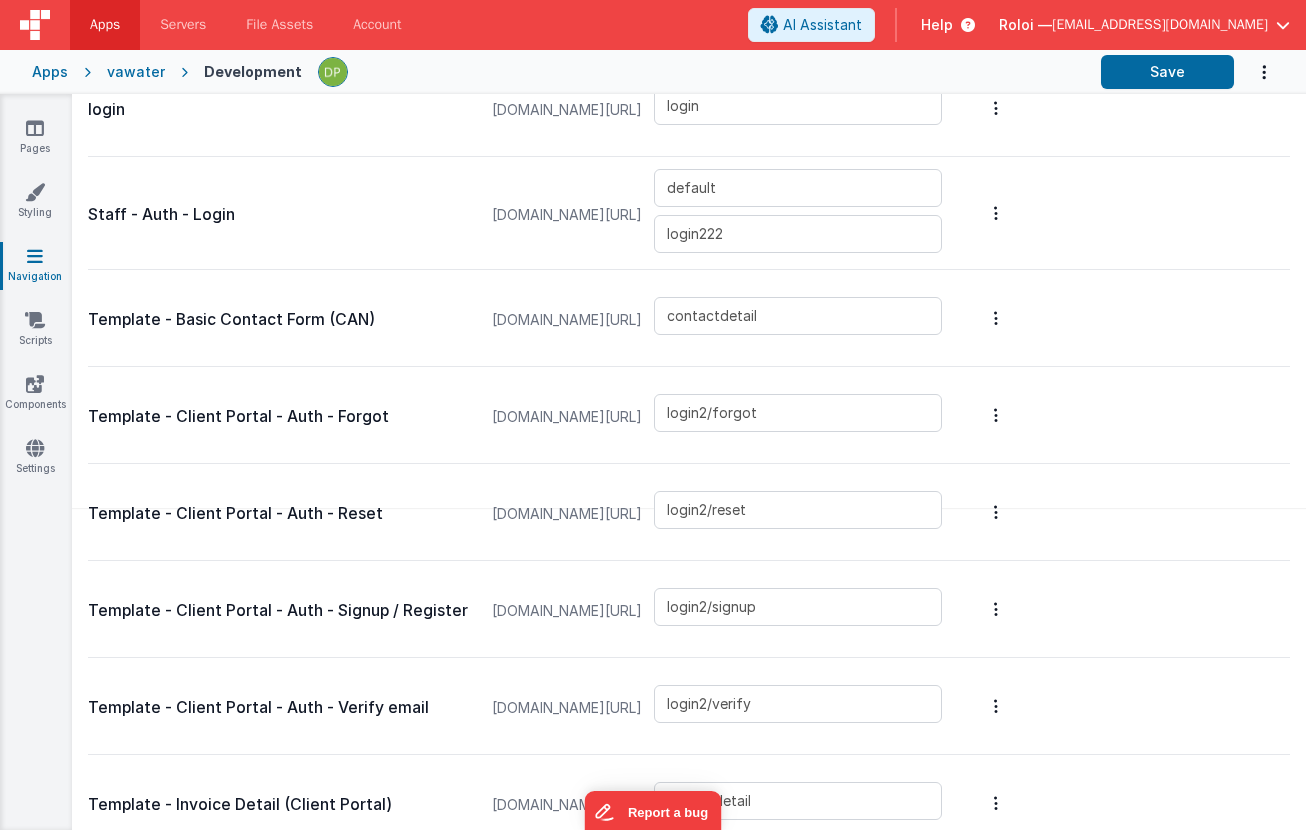 scroll, scrollTop: 189, scrollLeft: 0, axis: vertical 